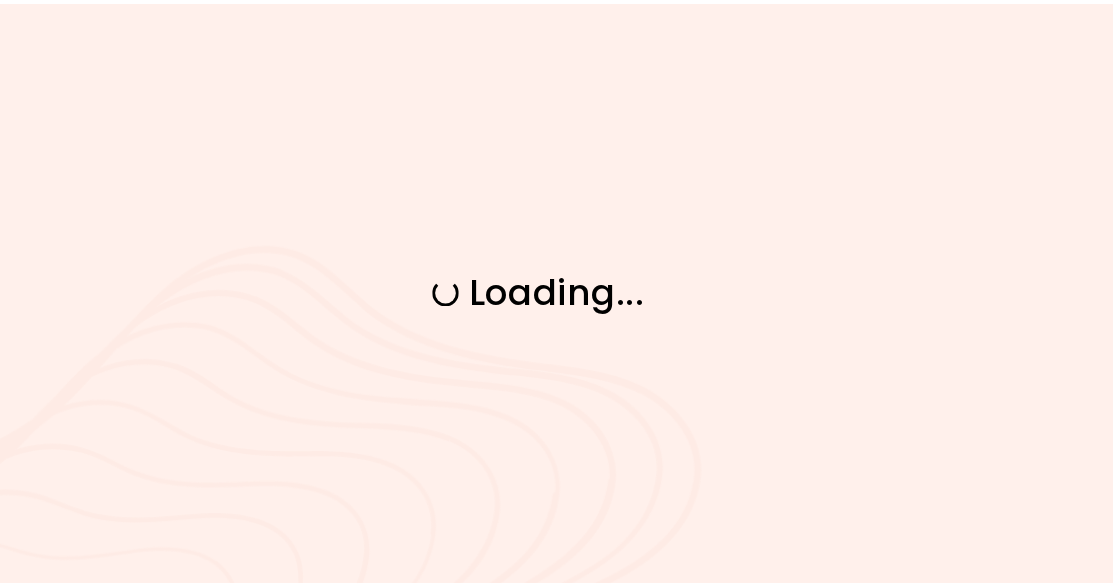 scroll, scrollTop: 0, scrollLeft: 0, axis: both 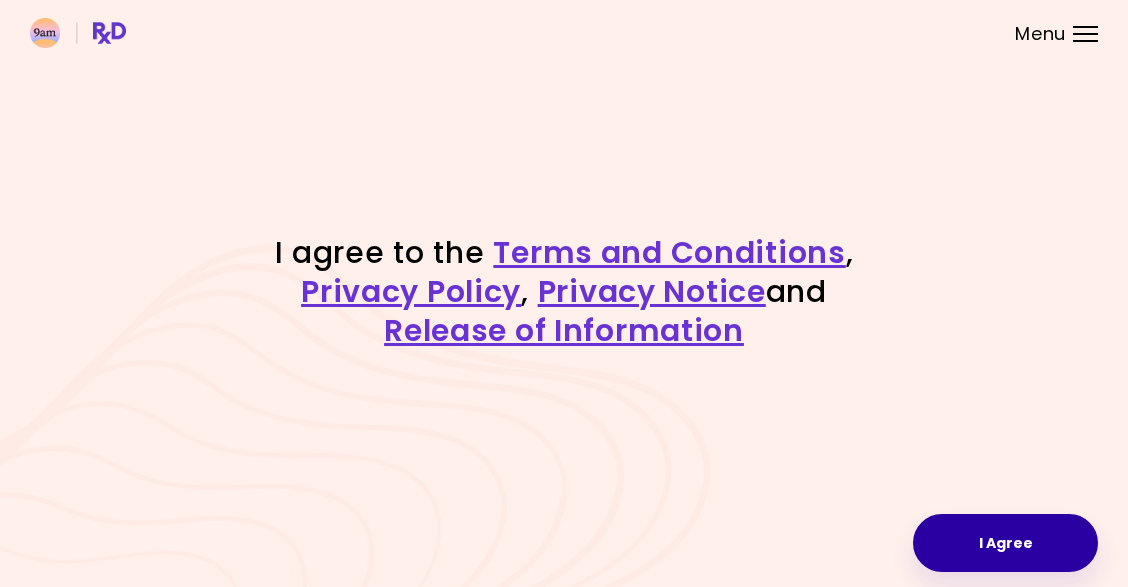 click on "I Agree" at bounding box center (1005, 543) 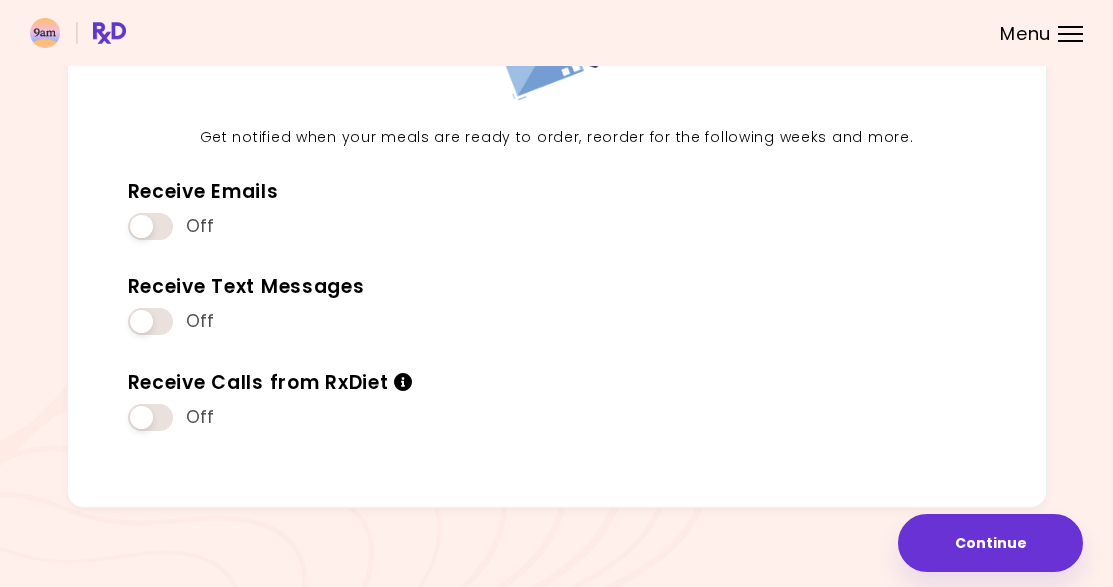 scroll, scrollTop: 189, scrollLeft: 0, axis: vertical 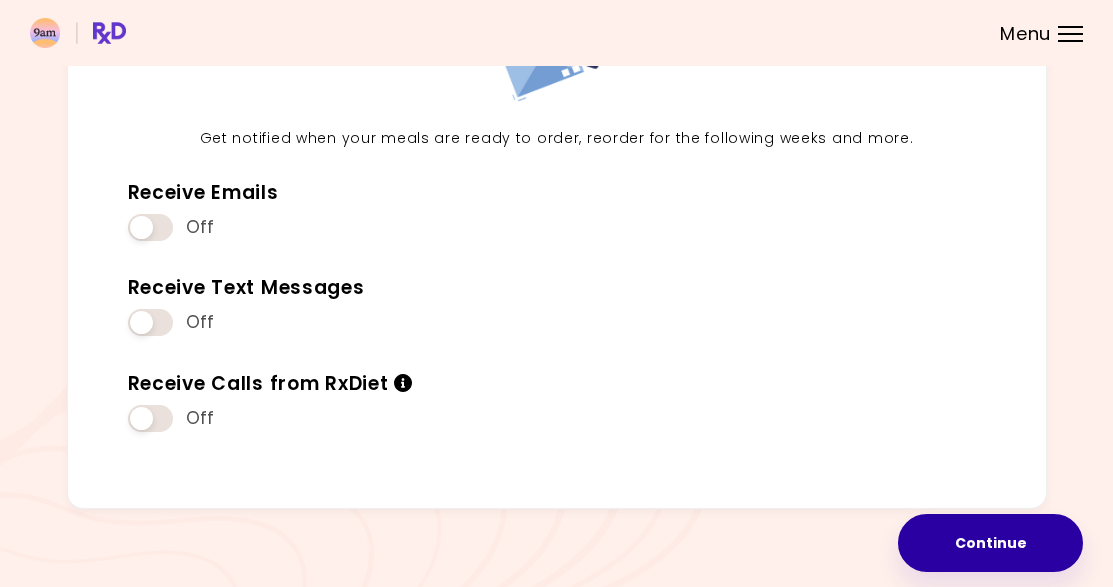 click on "Continue" at bounding box center (990, 543) 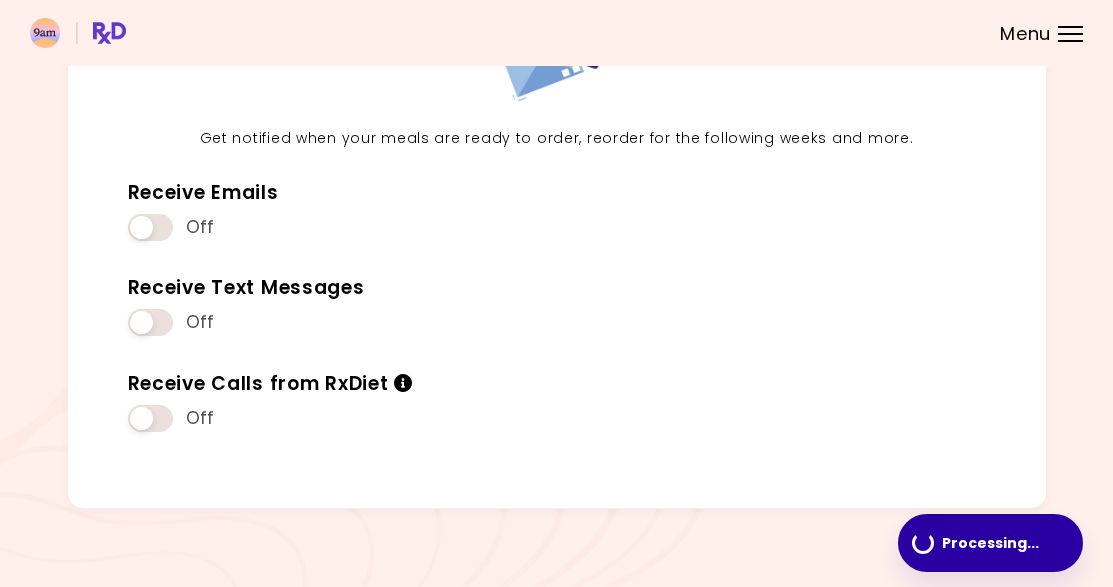 scroll, scrollTop: 0, scrollLeft: 0, axis: both 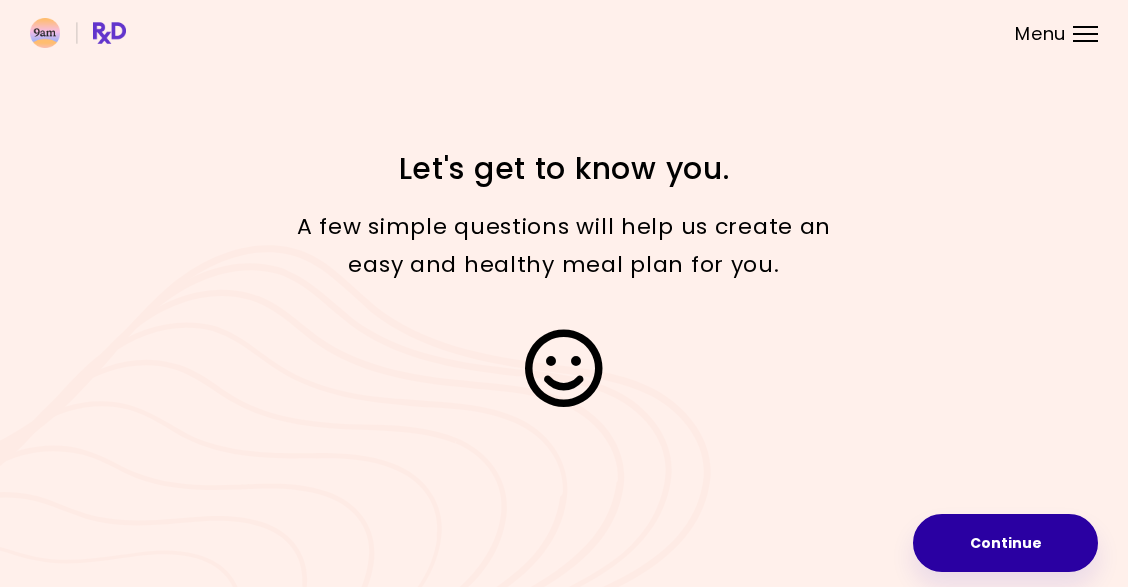 click on "Continue" at bounding box center (1005, 543) 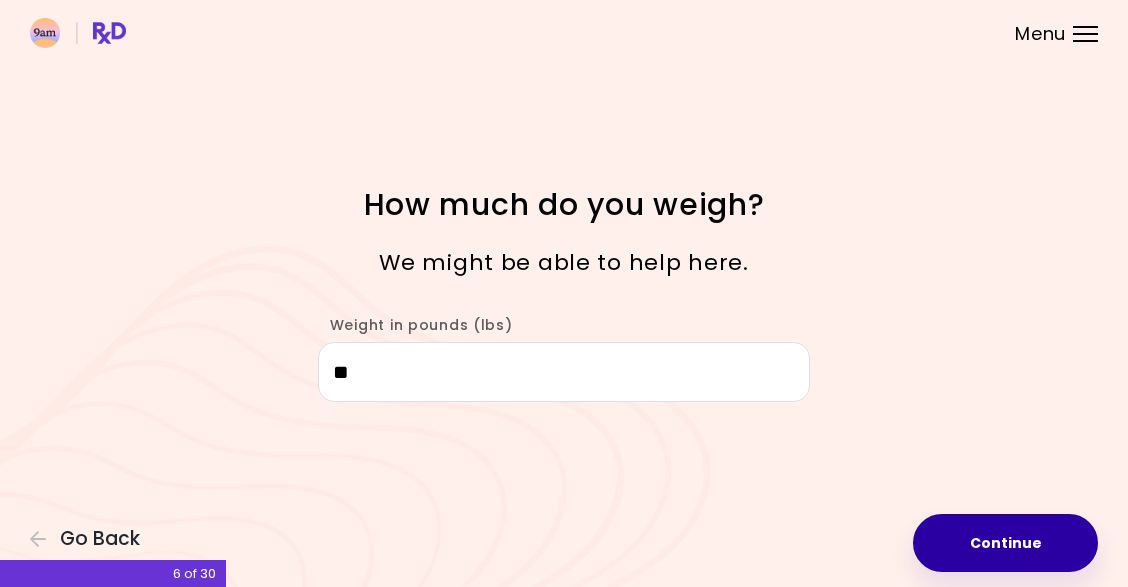 type on "***" 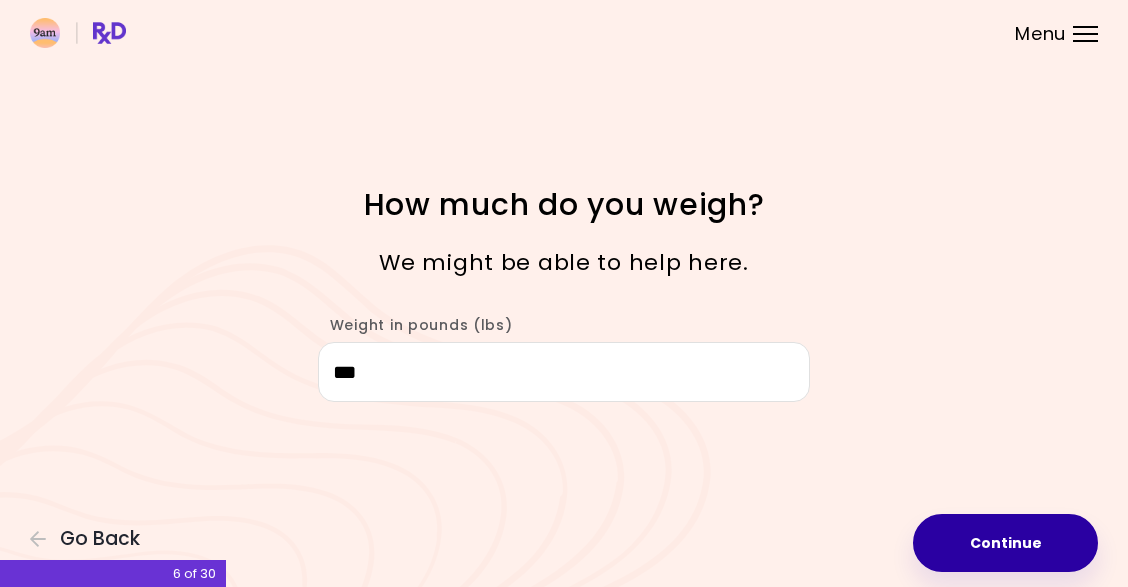 click on "Continue" at bounding box center (1005, 543) 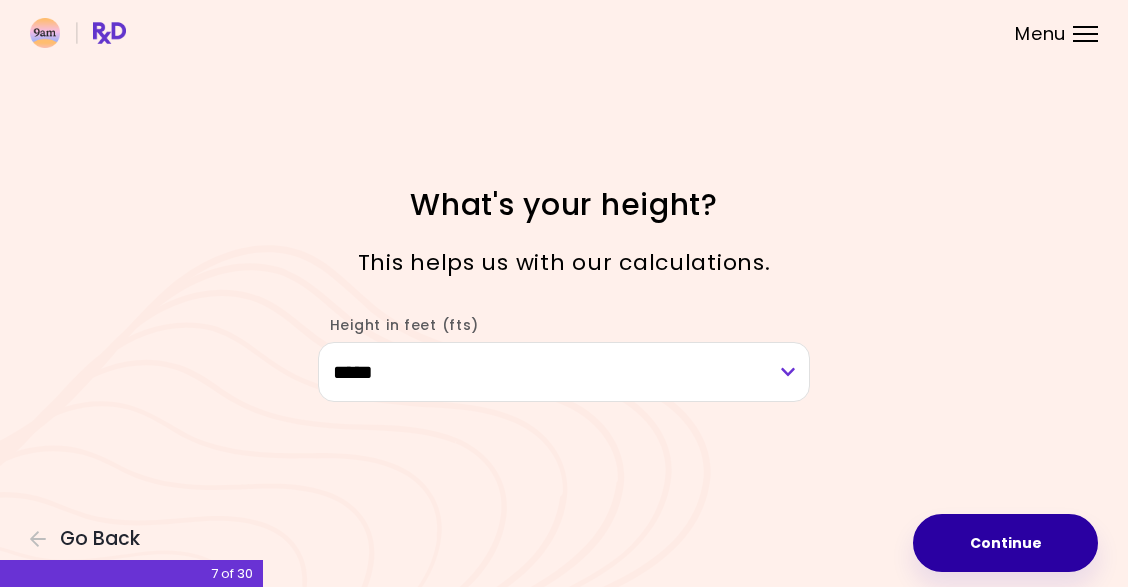 click on "Continue" at bounding box center [1005, 543] 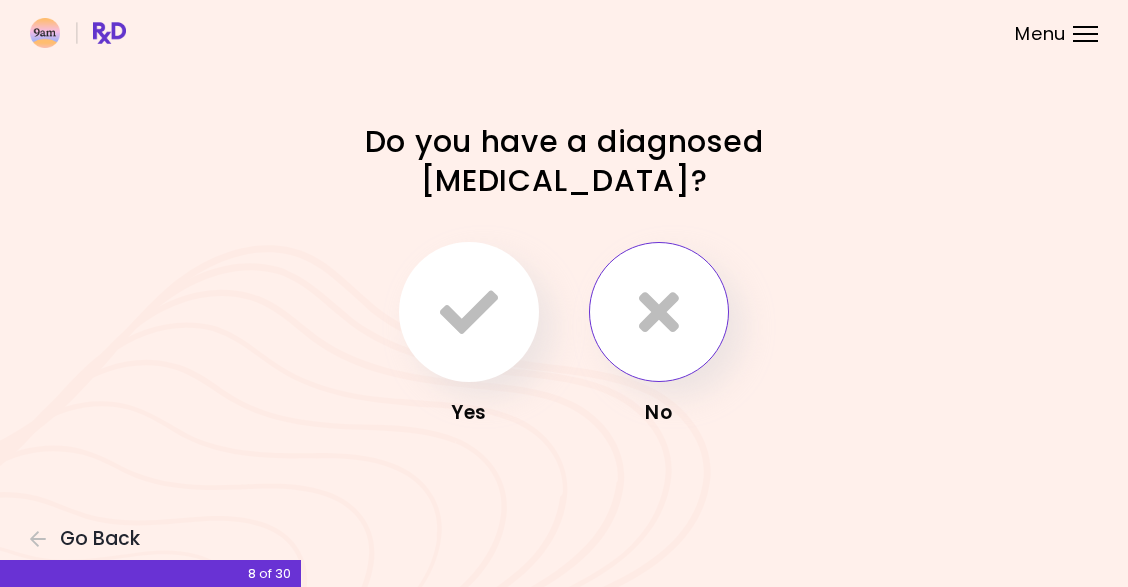 click at bounding box center (659, 312) 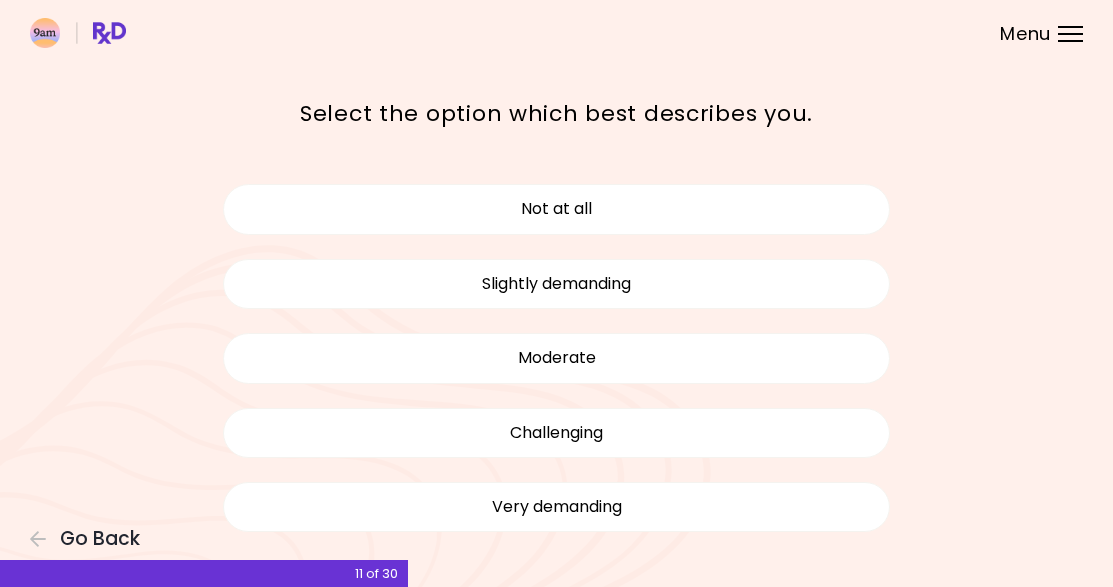 scroll, scrollTop: 82, scrollLeft: 0, axis: vertical 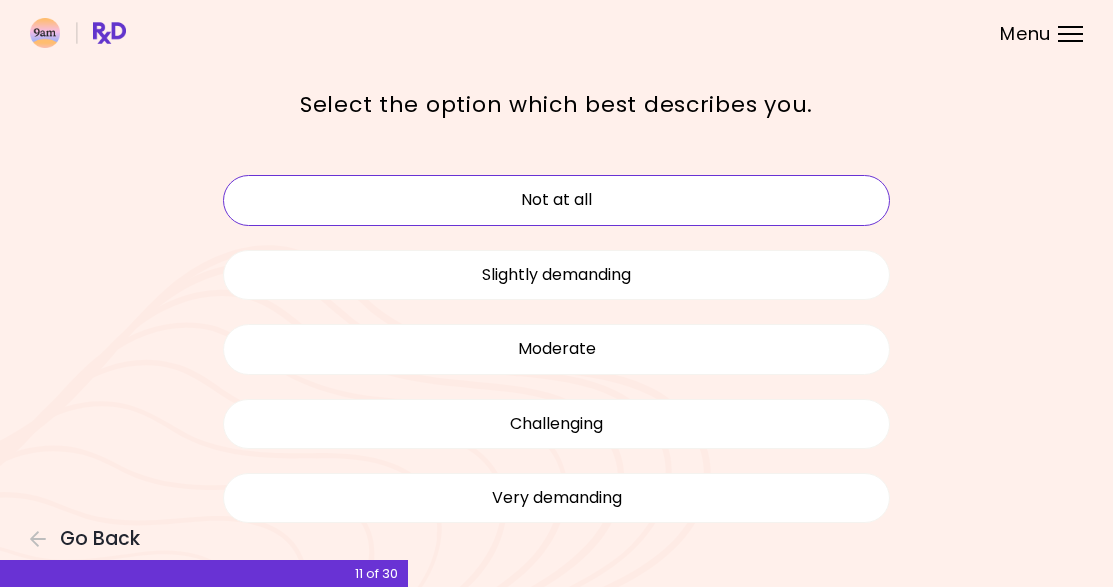 click on "Not at all" at bounding box center [557, 200] 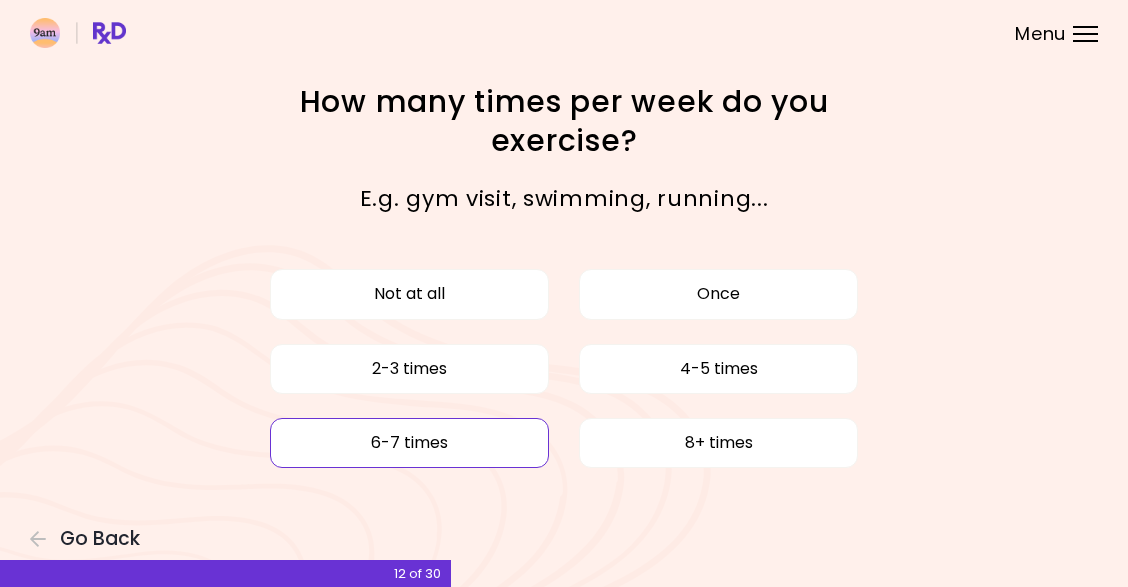 click on "6-7 times" at bounding box center (409, 443) 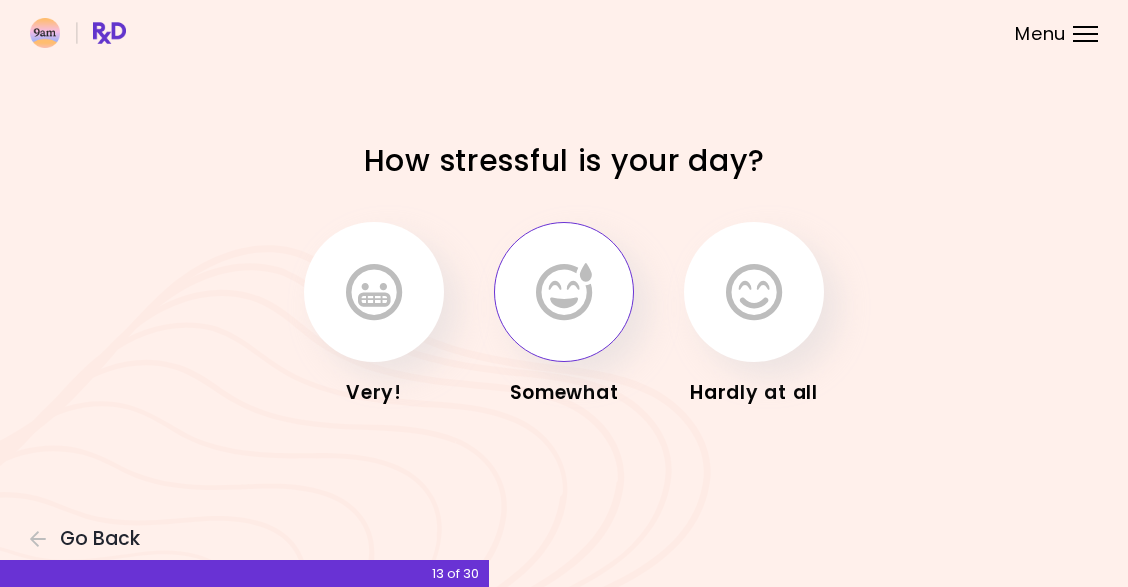 click at bounding box center (564, 292) 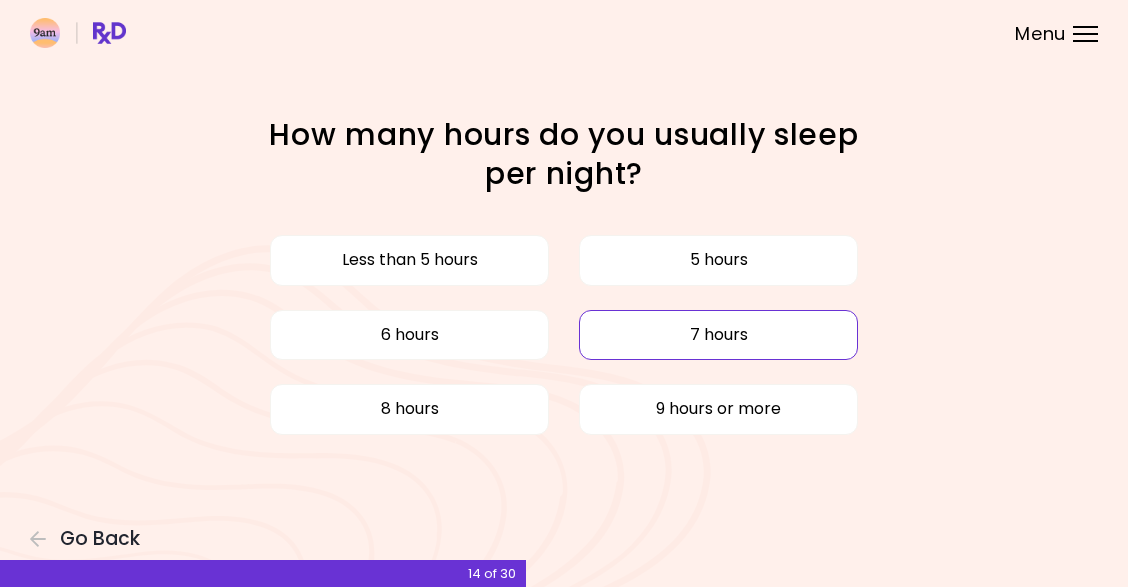 click on "7 hours" at bounding box center [718, 335] 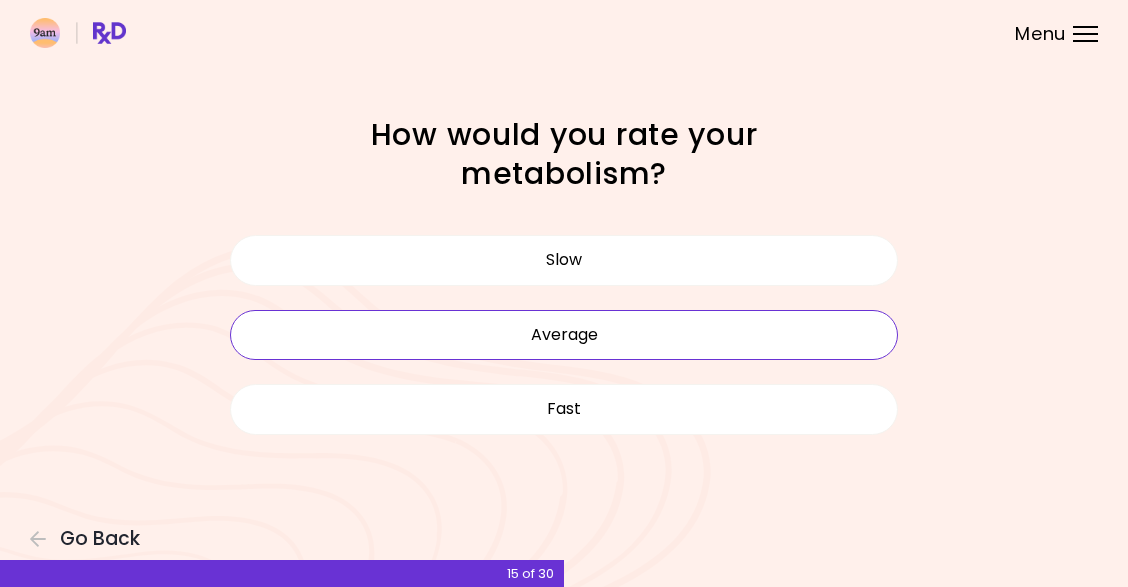 click on "Average" at bounding box center (564, 335) 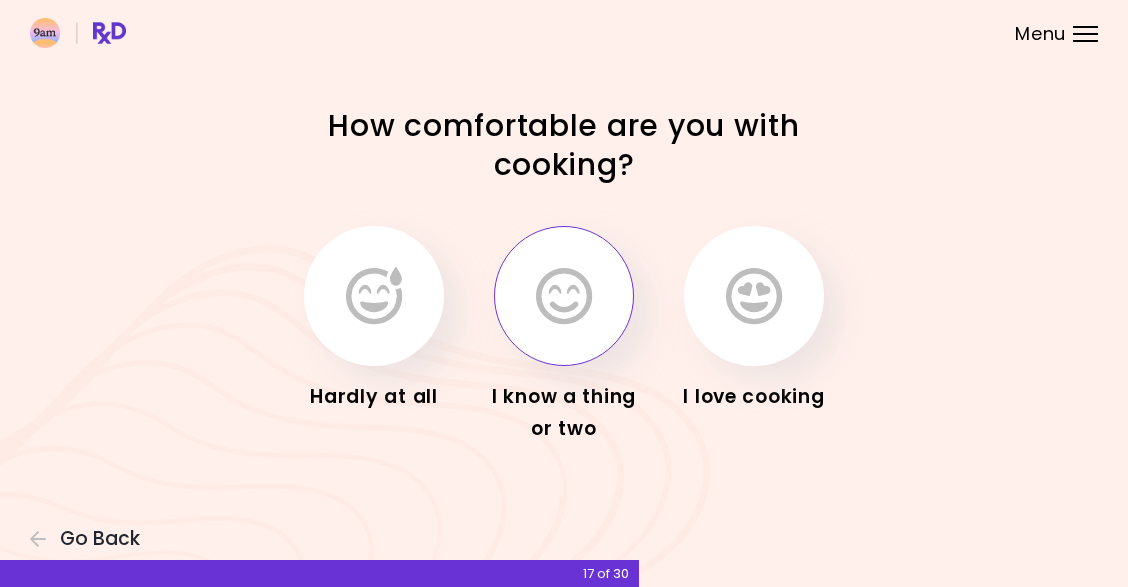 click at bounding box center [564, 296] 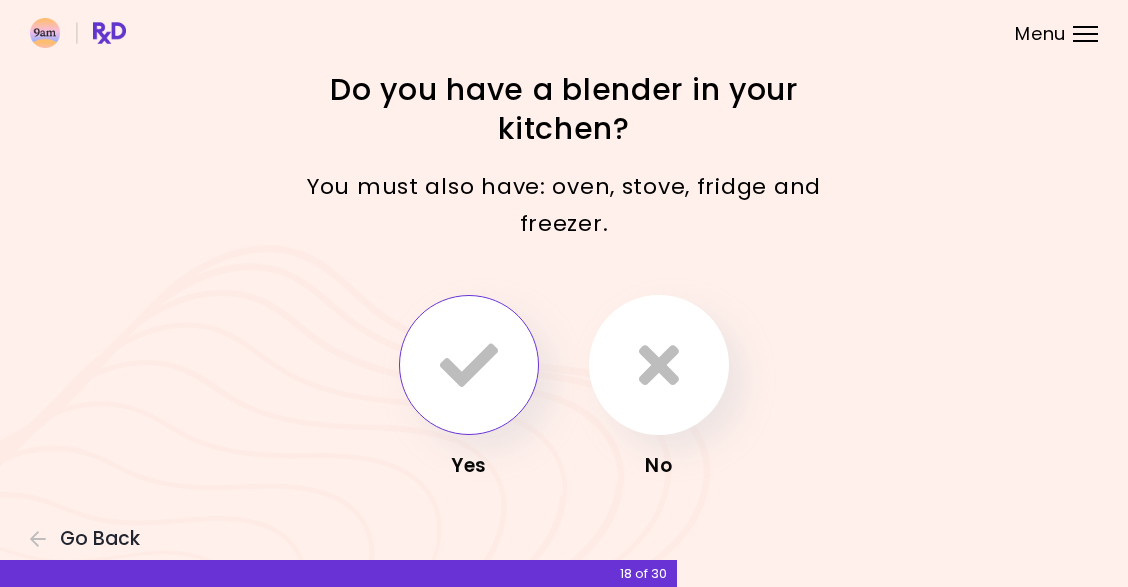 click at bounding box center [469, 365] 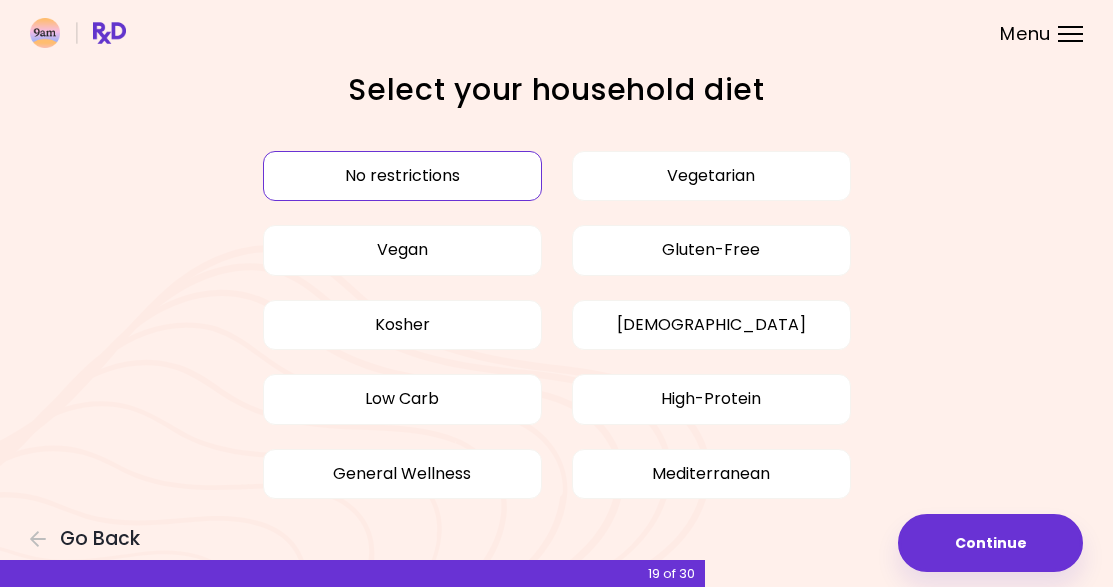 click on "No restrictions" at bounding box center (402, 176) 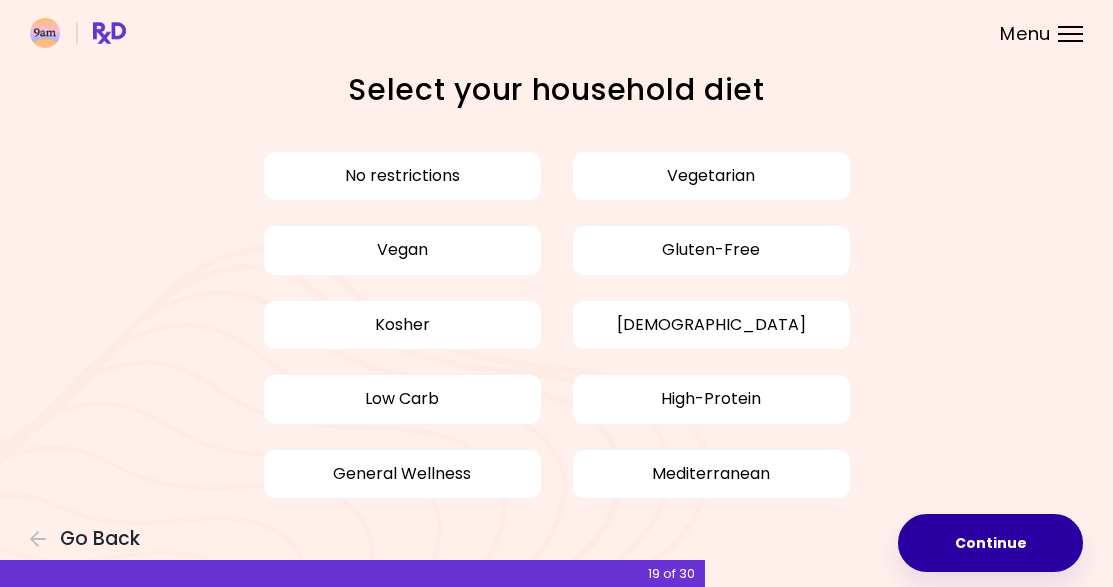 click on "Continue" at bounding box center [990, 543] 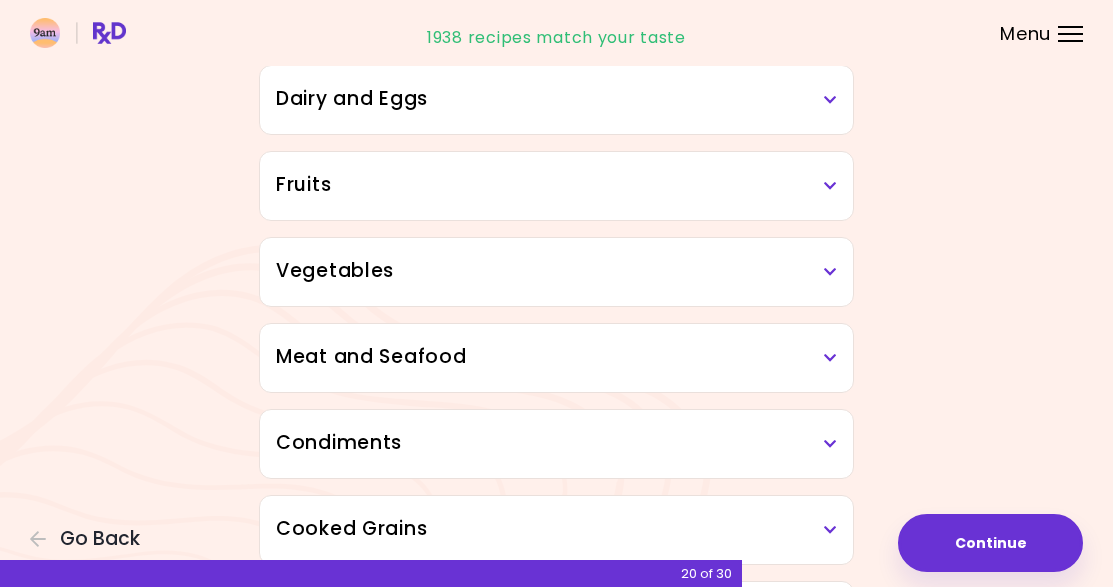 scroll, scrollTop: 220, scrollLeft: 0, axis: vertical 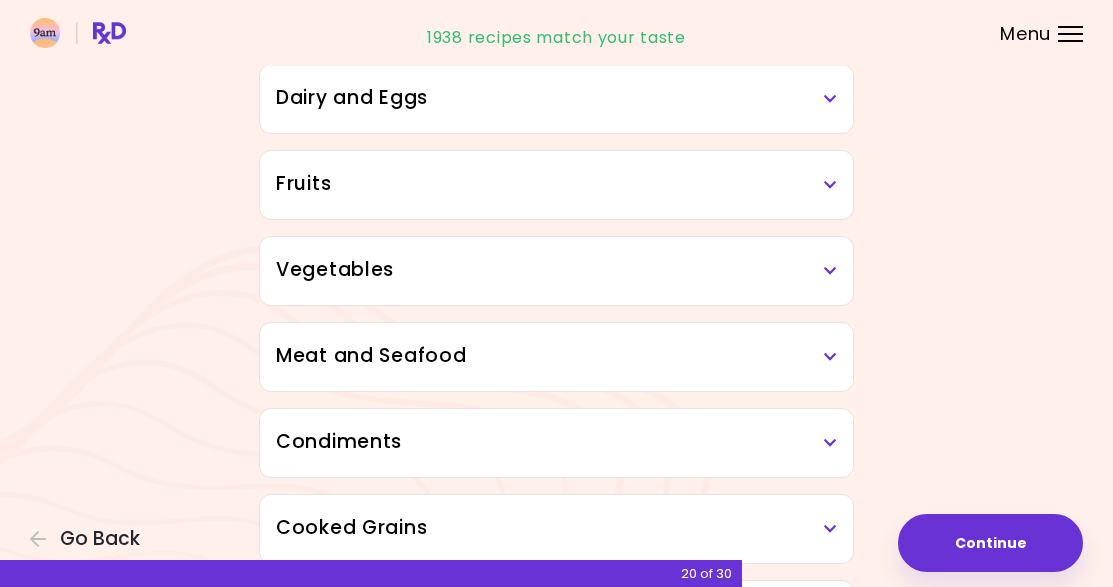 click at bounding box center (830, 271) 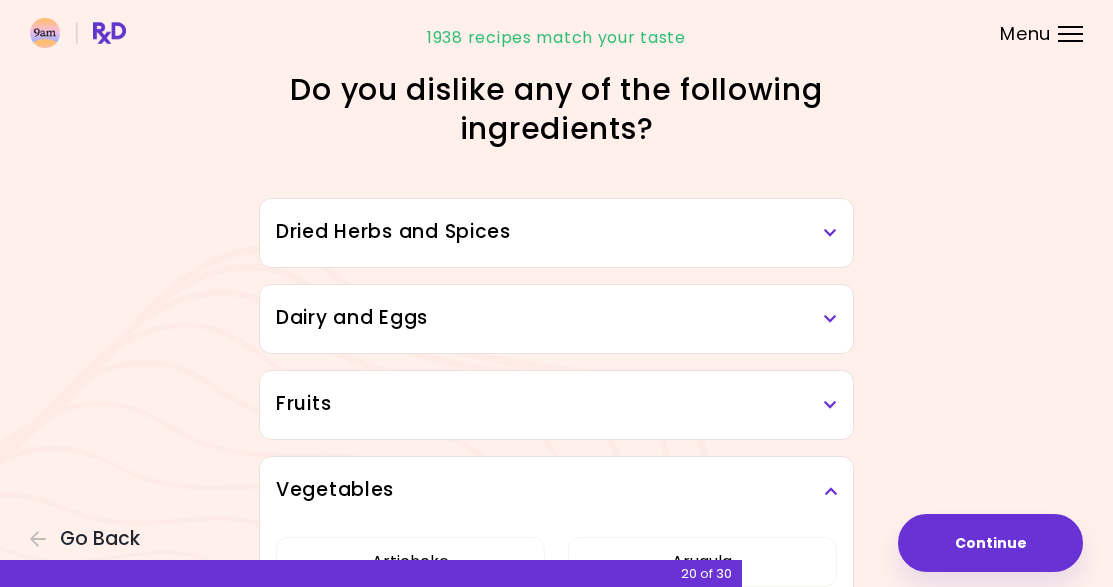 scroll, scrollTop: 0, scrollLeft: 0, axis: both 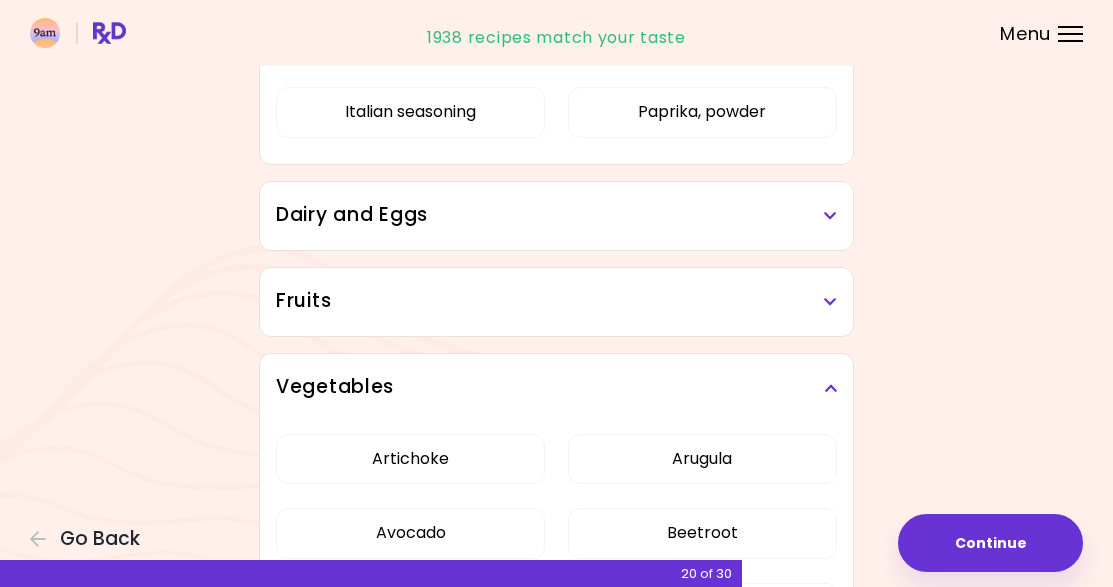 click at bounding box center (830, 216) 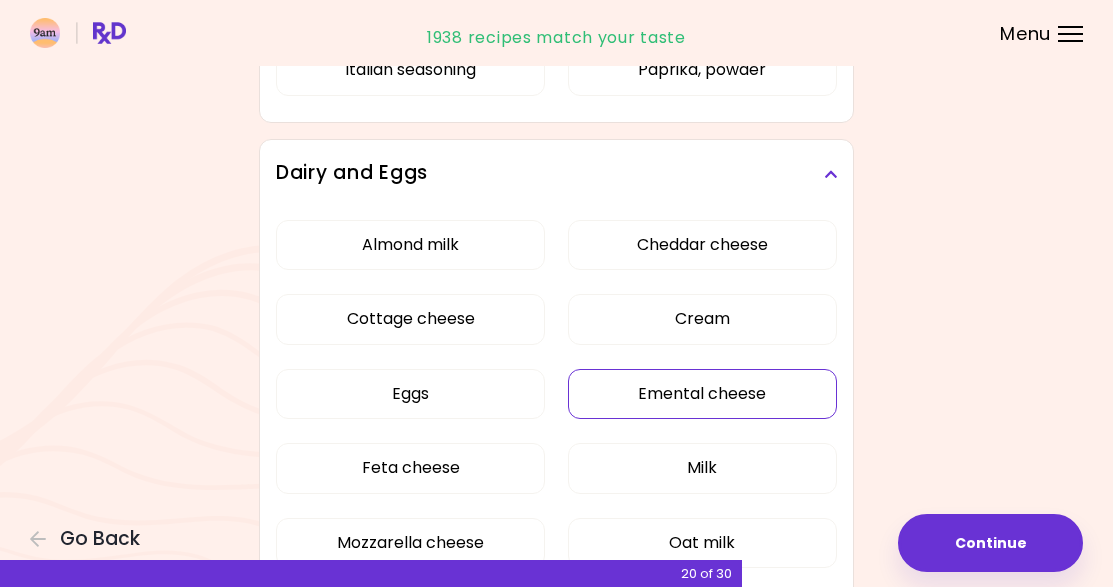 scroll, scrollTop: 467, scrollLeft: 0, axis: vertical 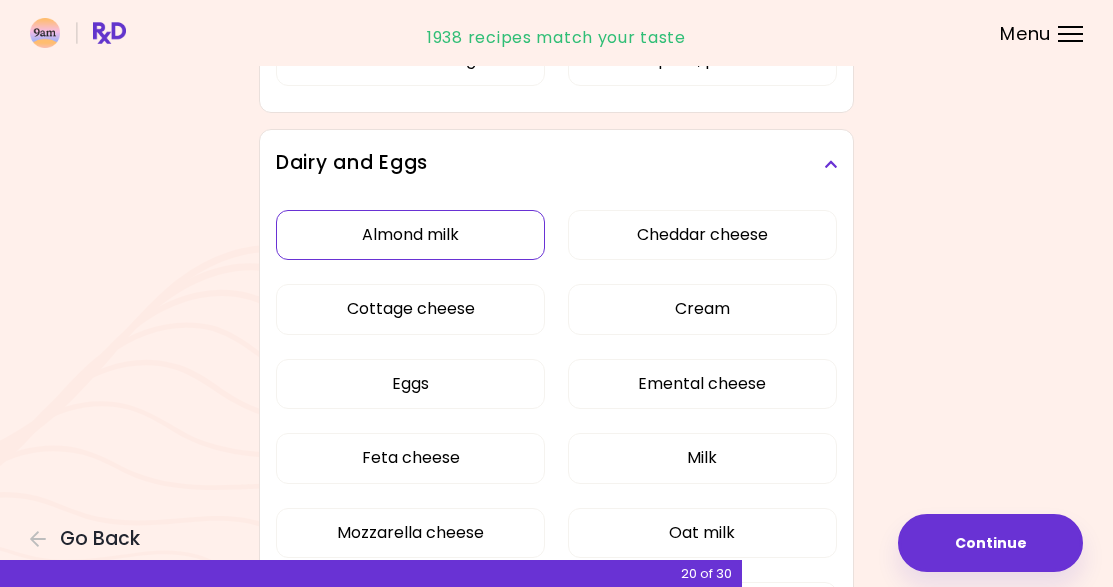 click on "Almond milk" at bounding box center [410, 235] 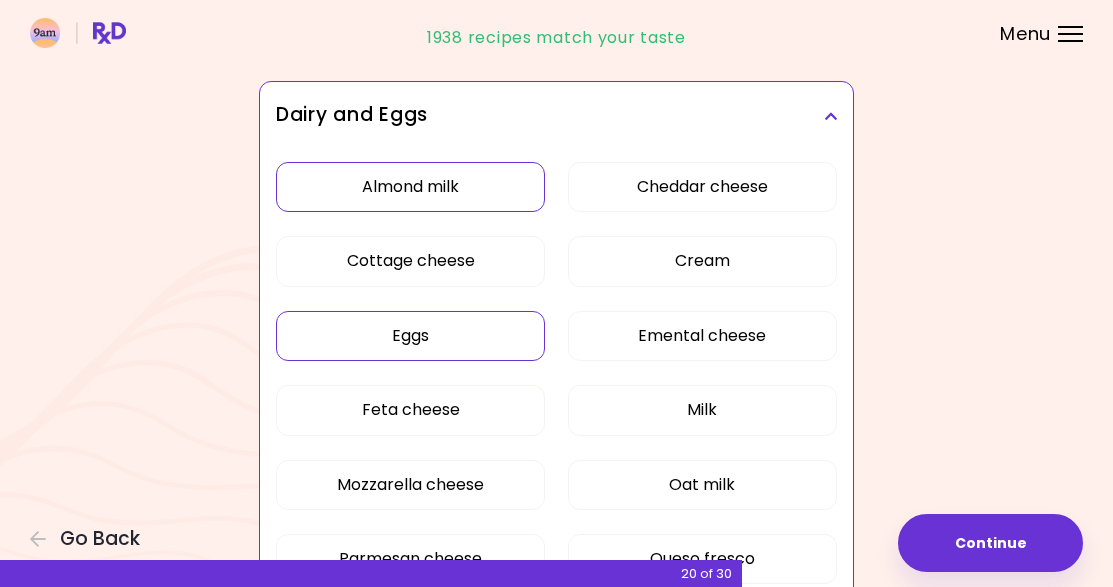 scroll, scrollTop: 517, scrollLeft: 0, axis: vertical 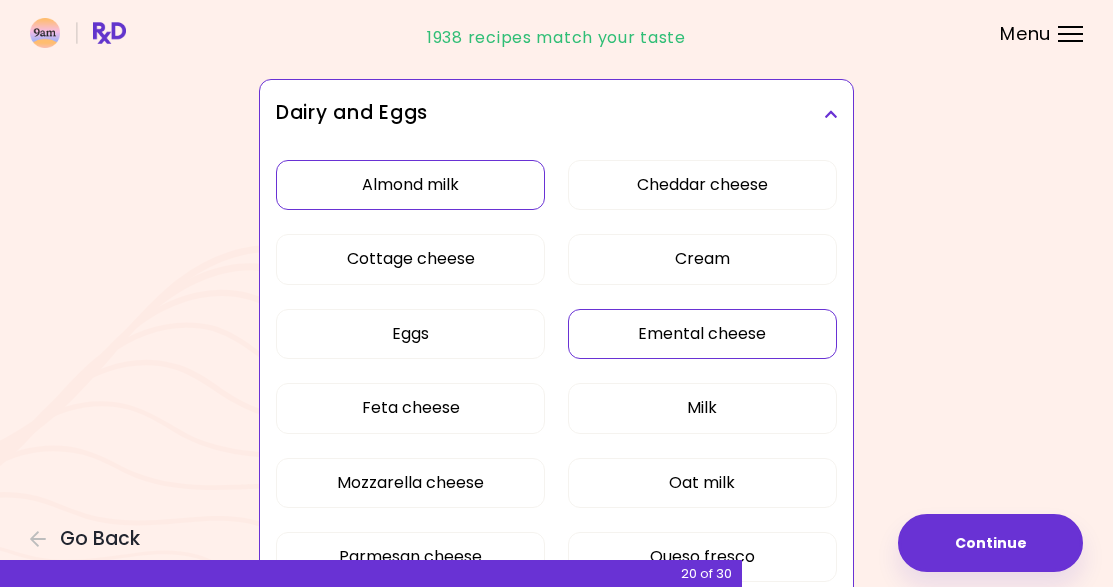 click on "Emental cheese" at bounding box center (702, 334) 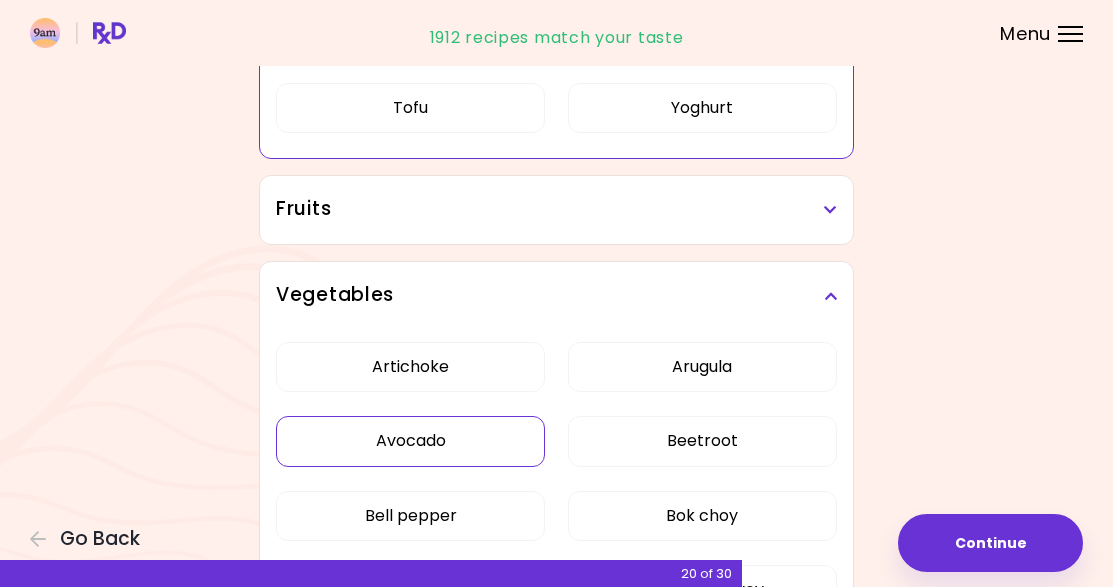 scroll, scrollTop: 1117, scrollLeft: 0, axis: vertical 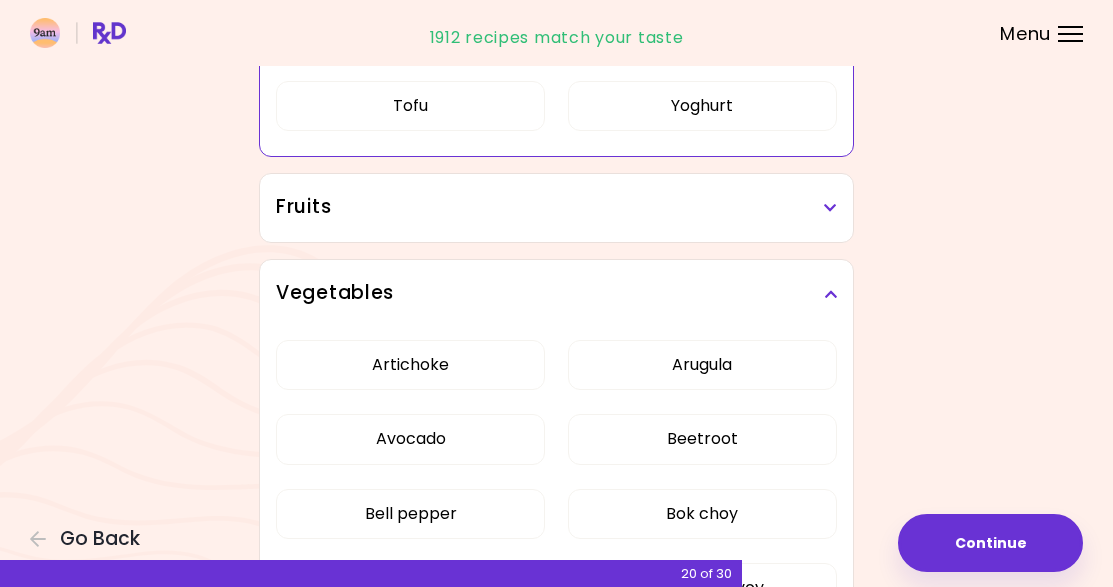 click at bounding box center (830, 208) 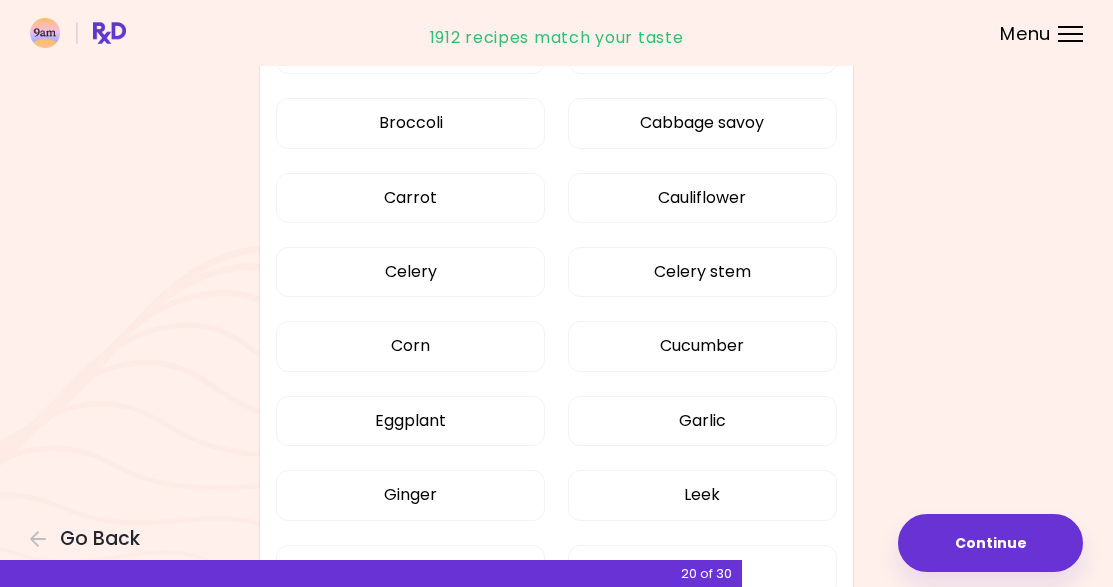 scroll, scrollTop: 2047, scrollLeft: 0, axis: vertical 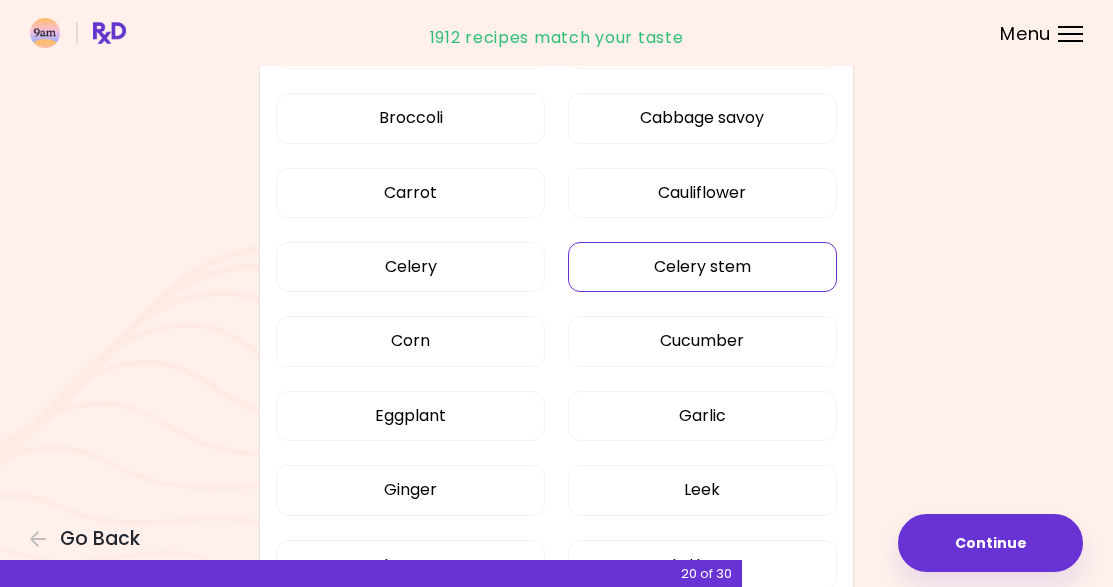 click on "Celery stem" at bounding box center [702, 267] 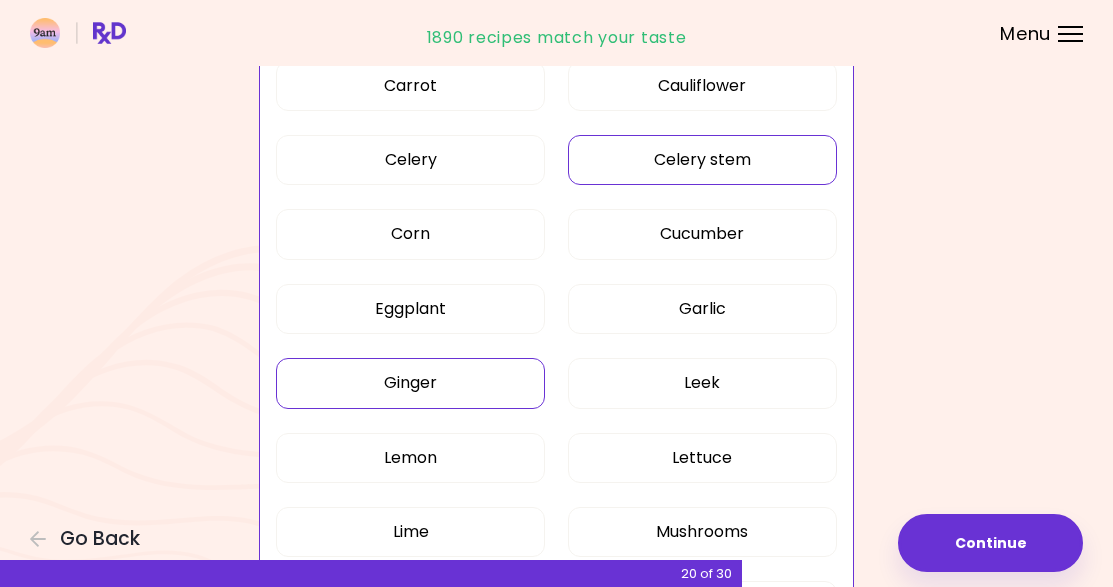 scroll, scrollTop: 2160, scrollLeft: 0, axis: vertical 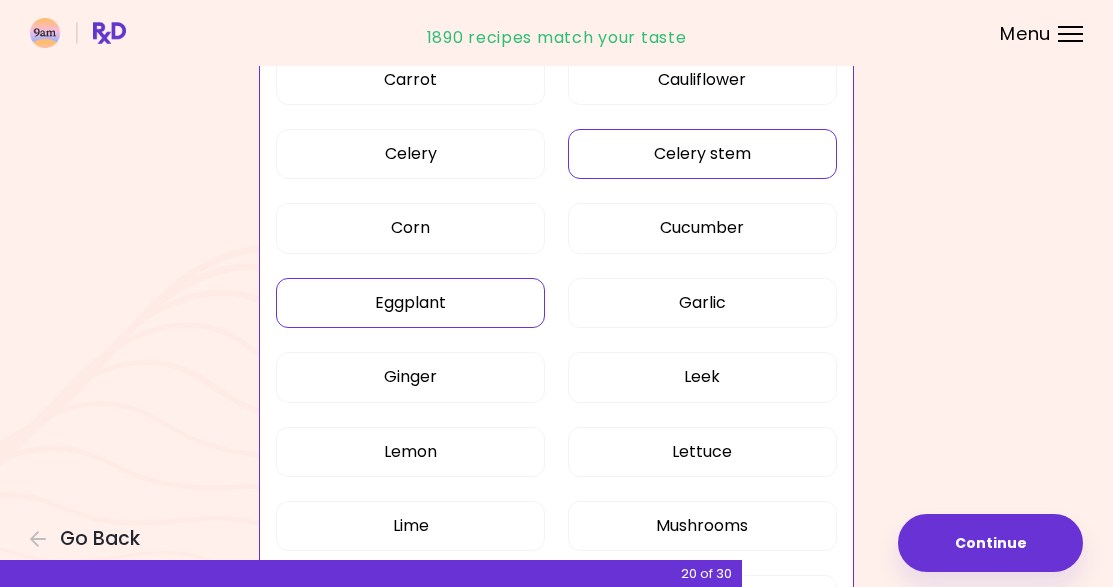 click on "Eggplant" at bounding box center (410, 303) 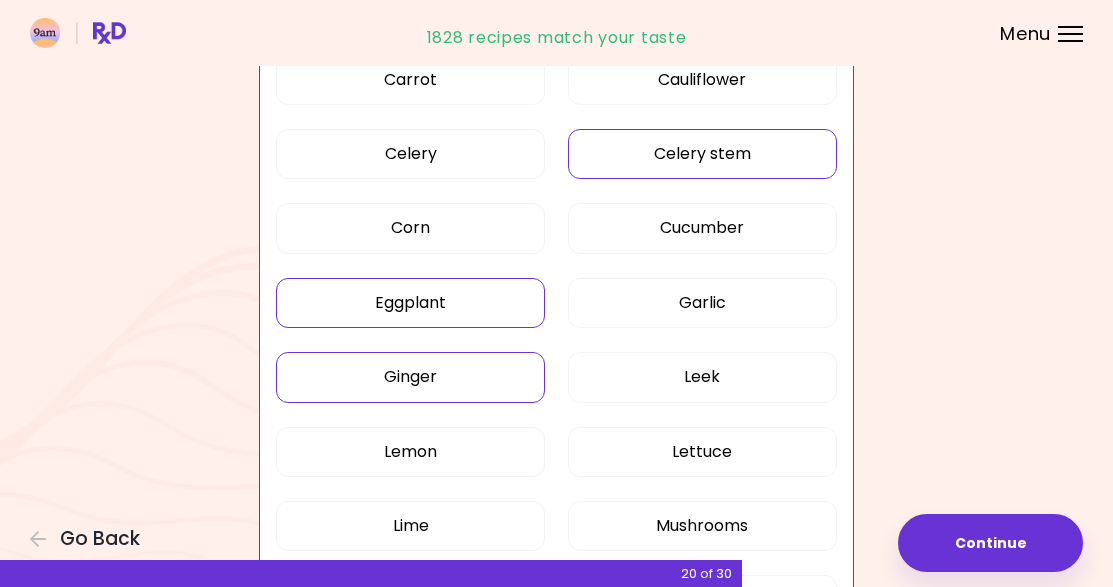 click on "Ginger" at bounding box center (410, 377) 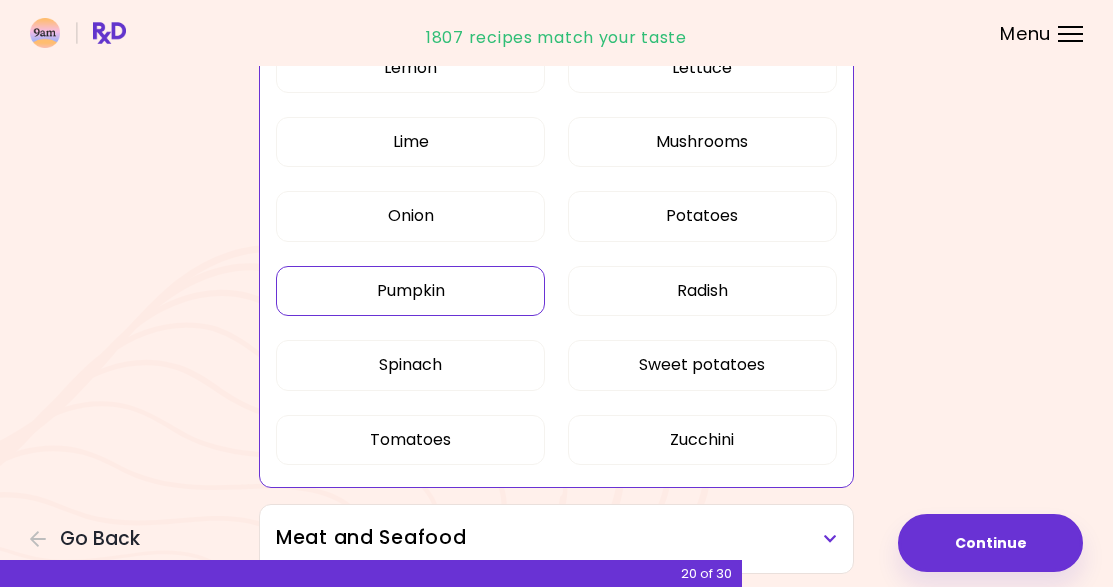 scroll, scrollTop: 2551, scrollLeft: 0, axis: vertical 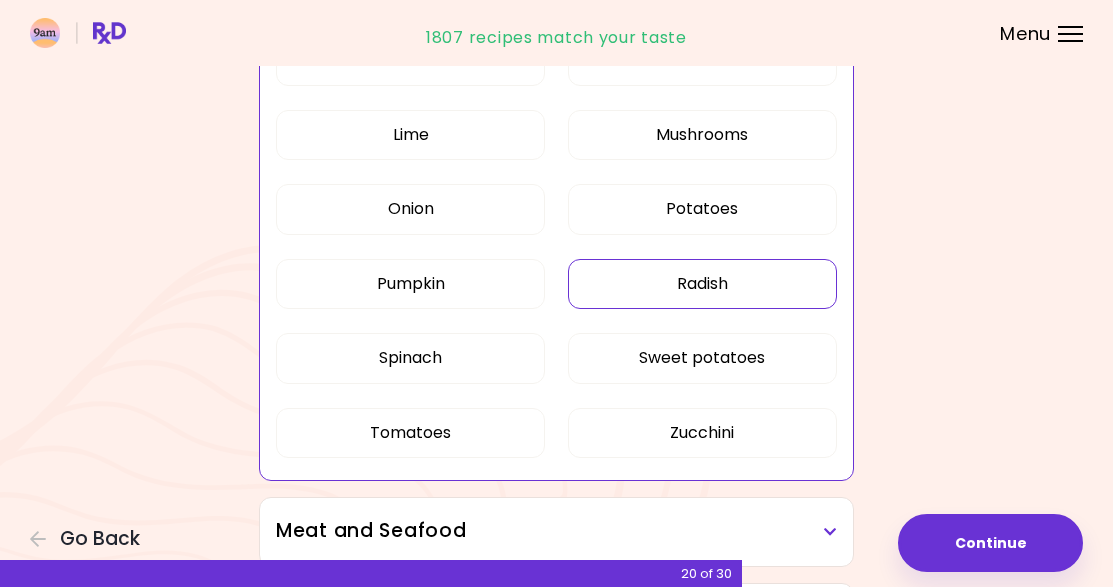 click on "Radish" at bounding box center (702, 284) 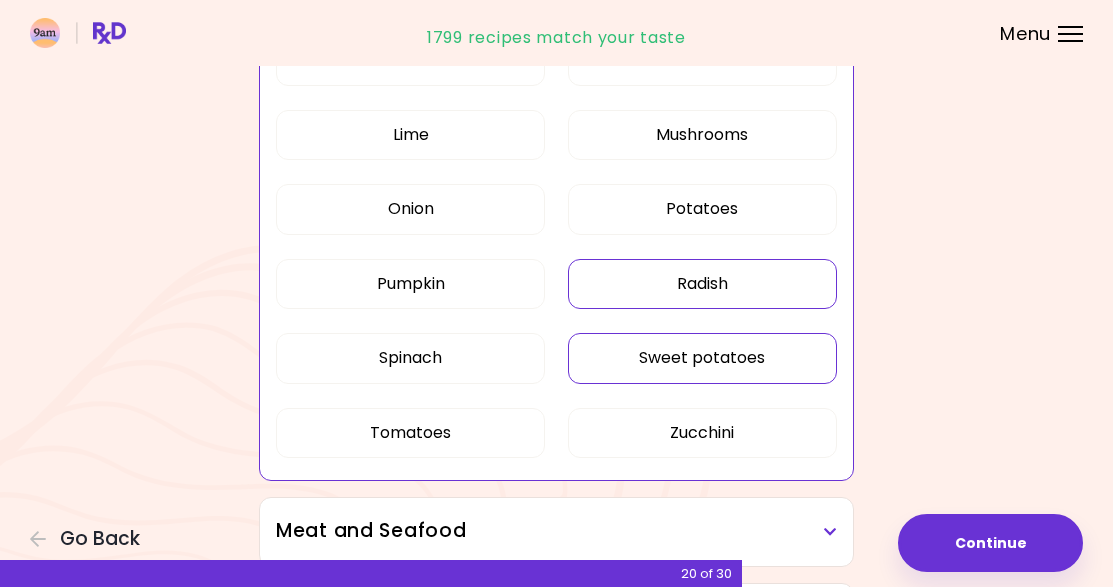 click on "Sweet potatoes" at bounding box center [702, 358] 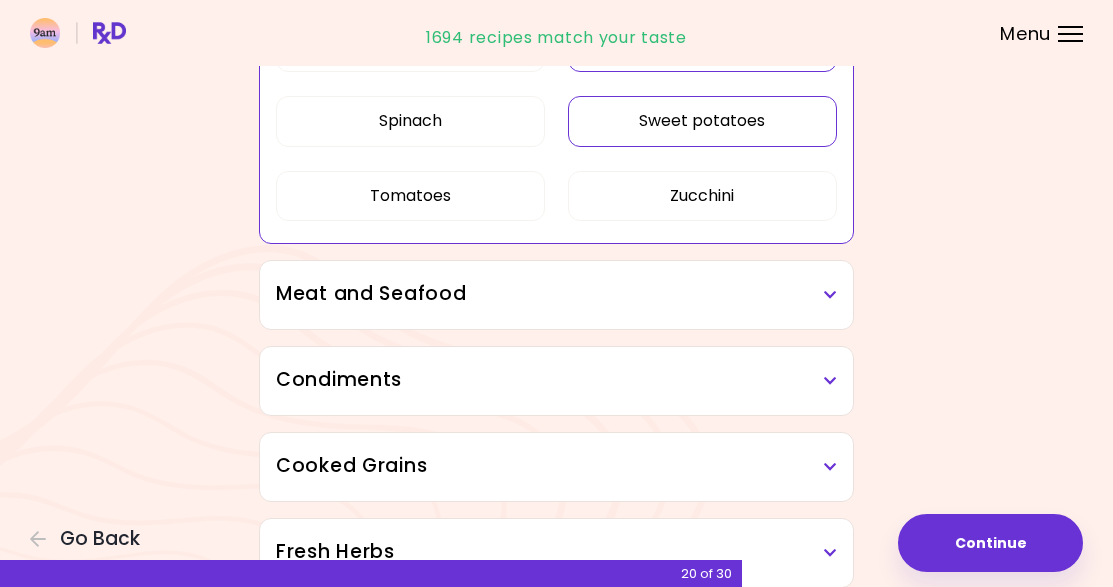 scroll, scrollTop: 2803, scrollLeft: 0, axis: vertical 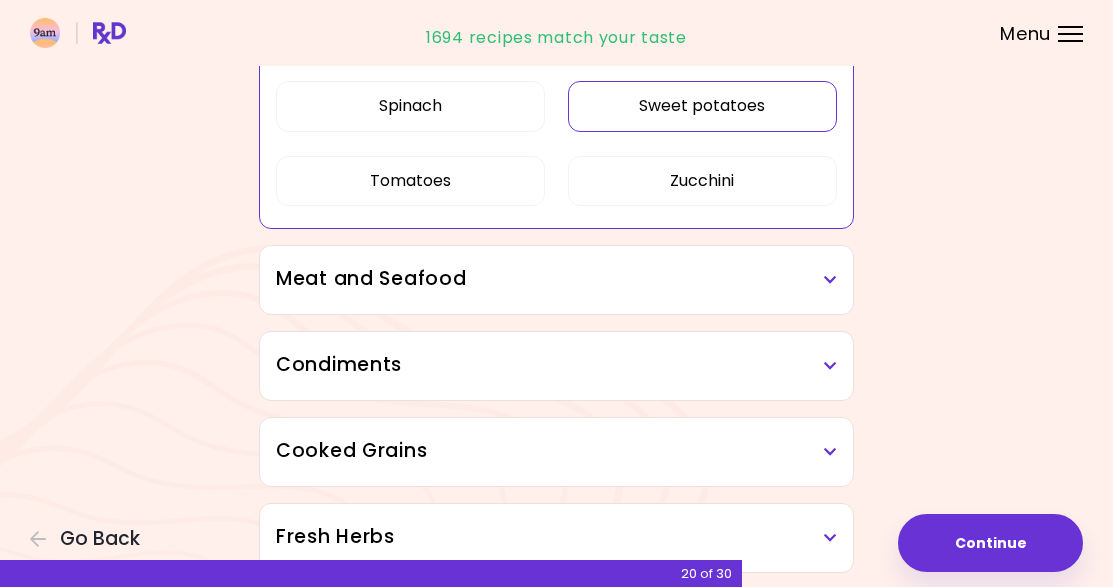 click at bounding box center [830, 280] 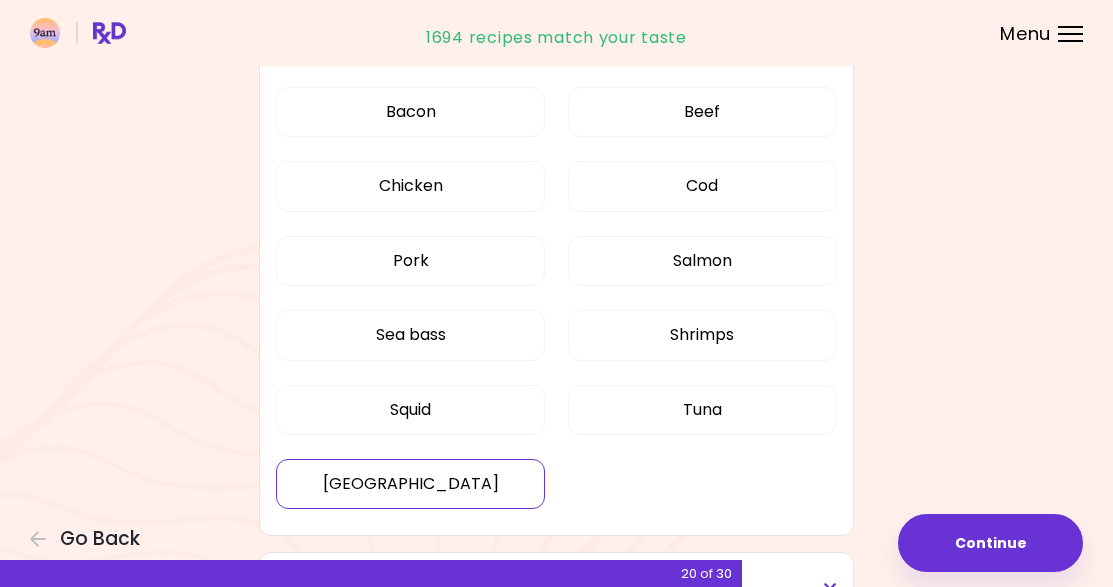 scroll, scrollTop: 3036, scrollLeft: 0, axis: vertical 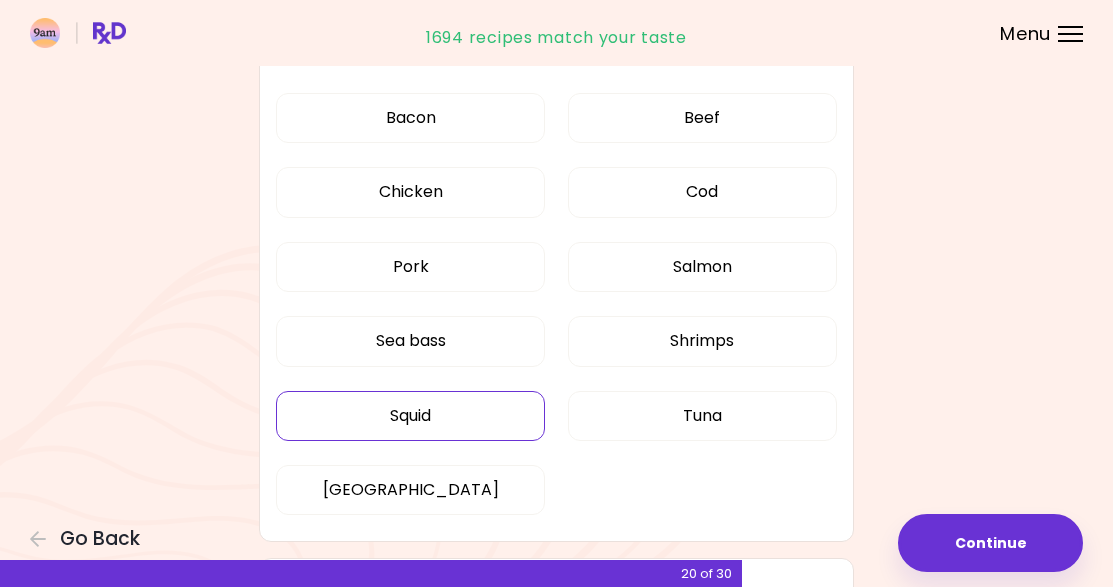 click on "Squid" at bounding box center [410, 416] 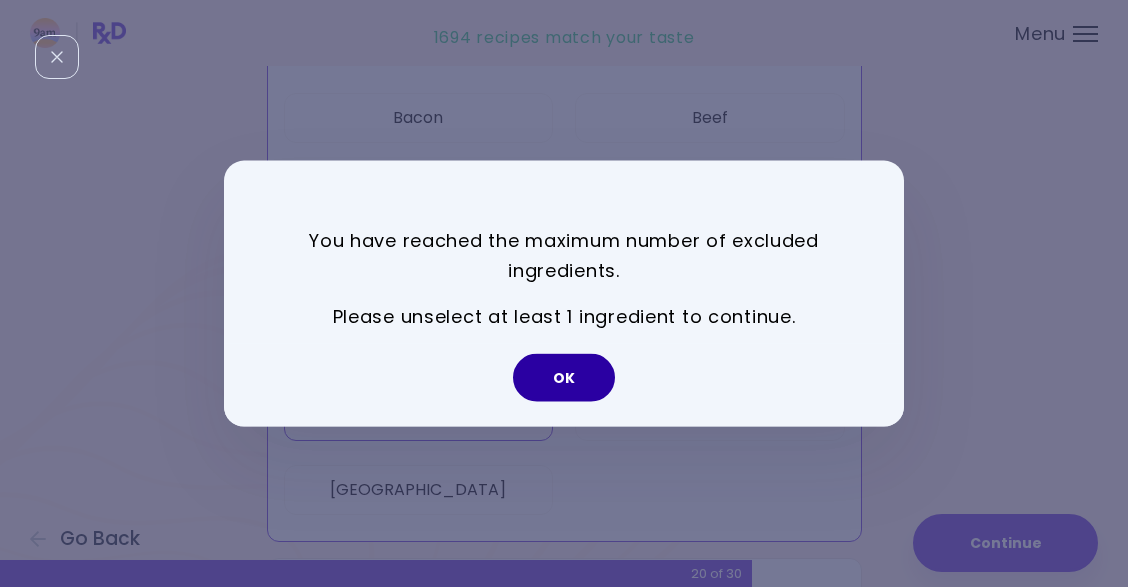 click on "OK" at bounding box center [564, 378] 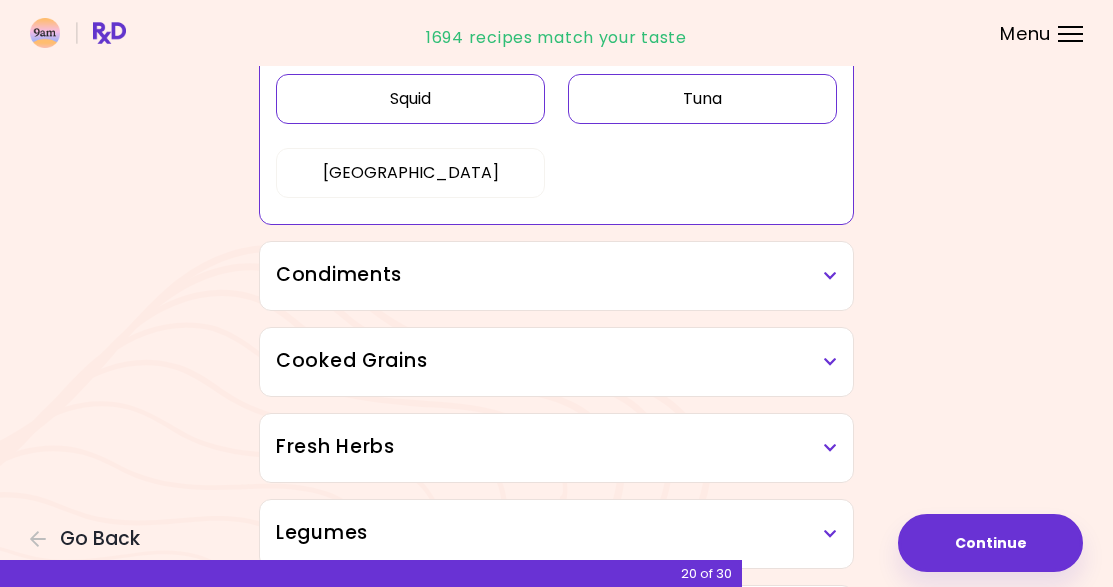 scroll, scrollTop: 3357, scrollLeft: 0, axis: vertical 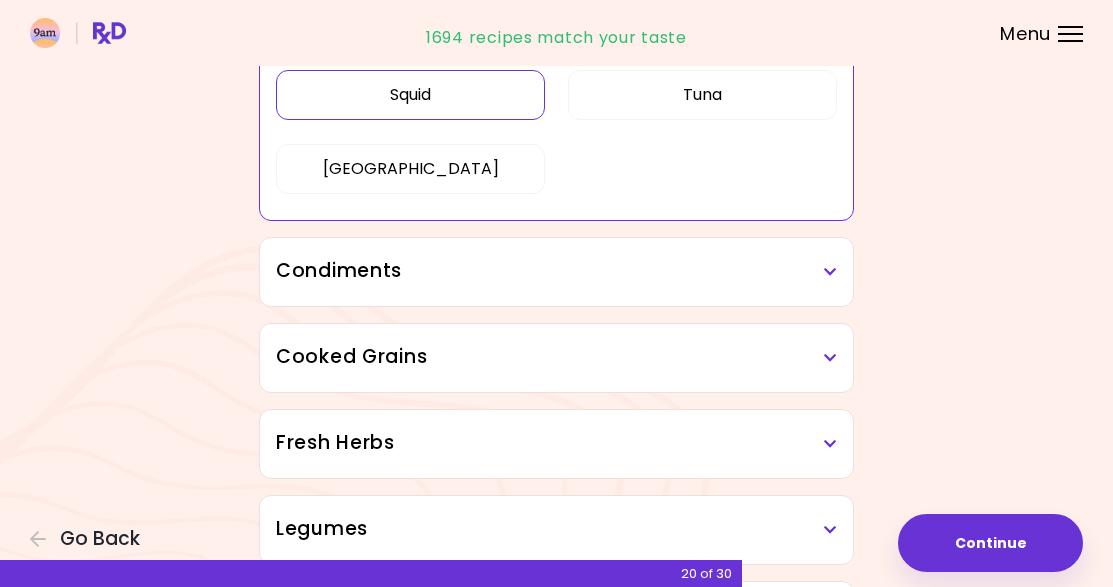 click at bounding box center [830, 272] 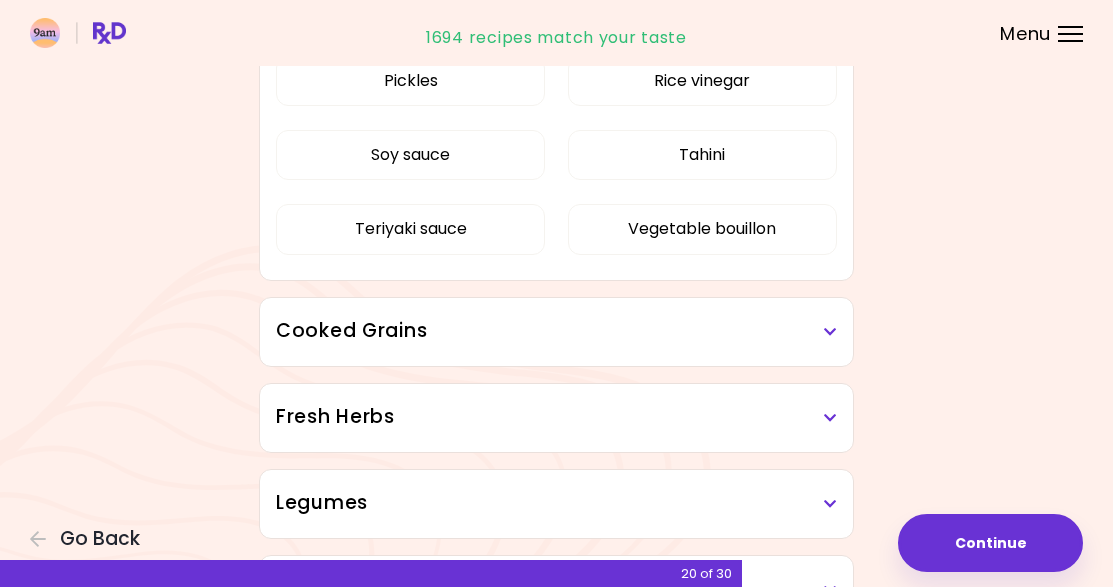 scroll, scrollTop: 3929, scrollLeft: 0, axis: vertical 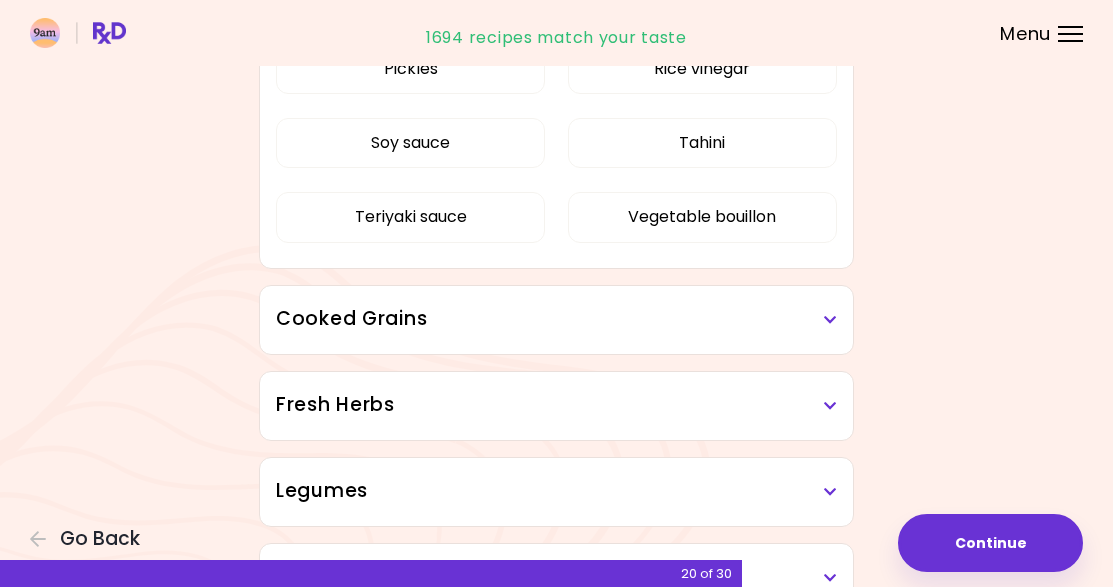 click at bounding box center [830, 320] 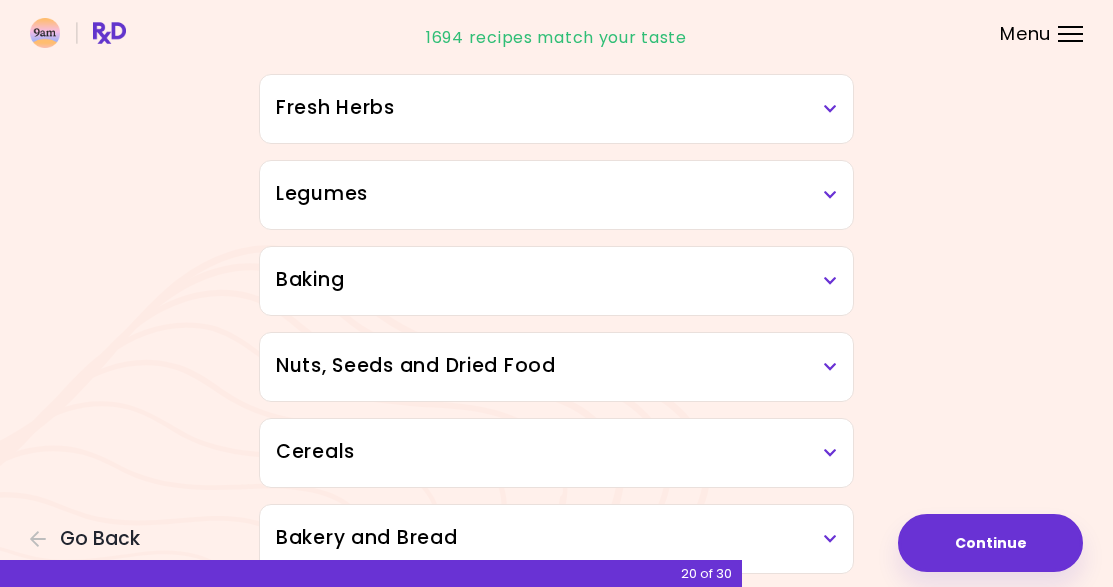 scroll, scrollTop: 4426, scrollLeft: 0, axis: vertical 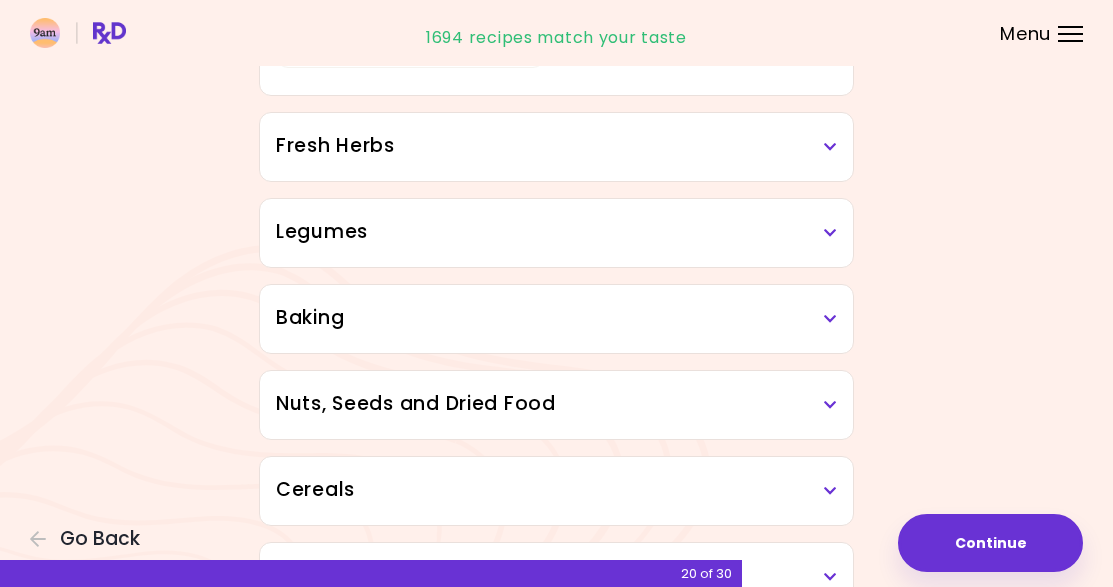click at bounding box center (830, 233) 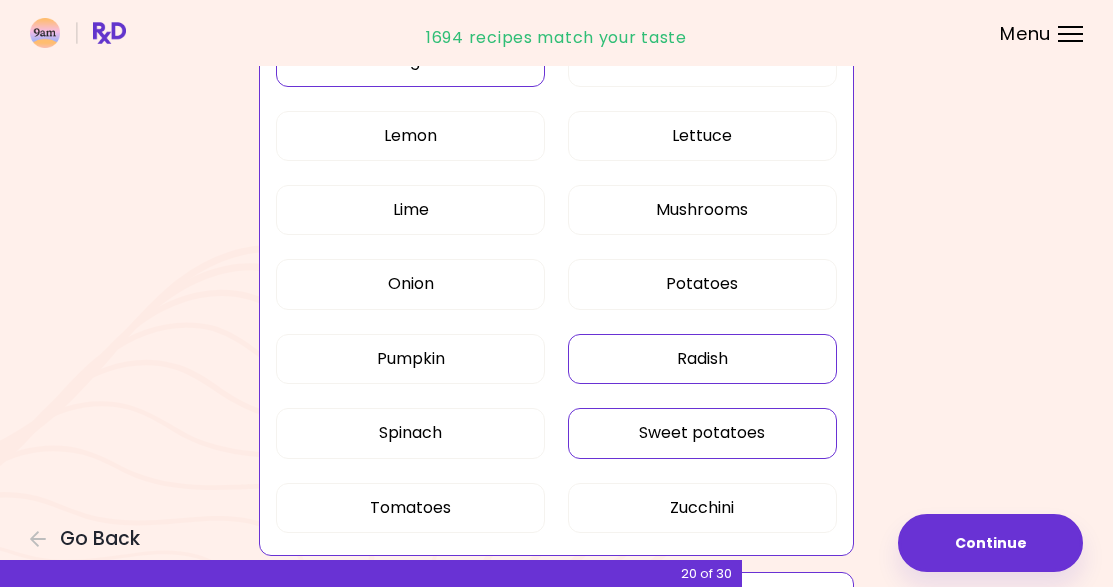 scroll, scrollTop: 2478, scrollLeft: 0, axis: vertical 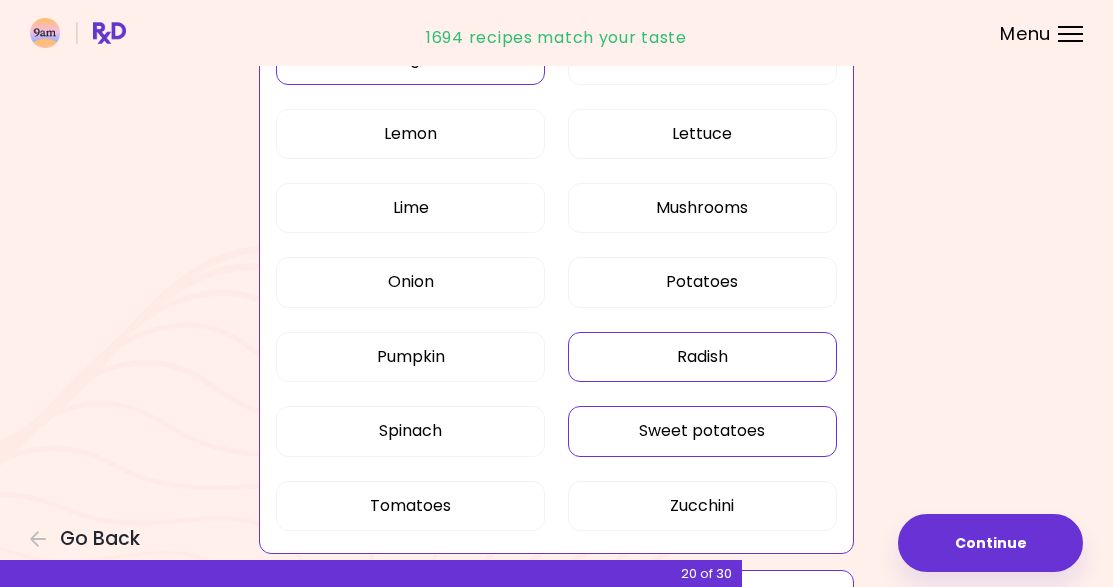 click on "Radish" at bounding box center [702, 357] 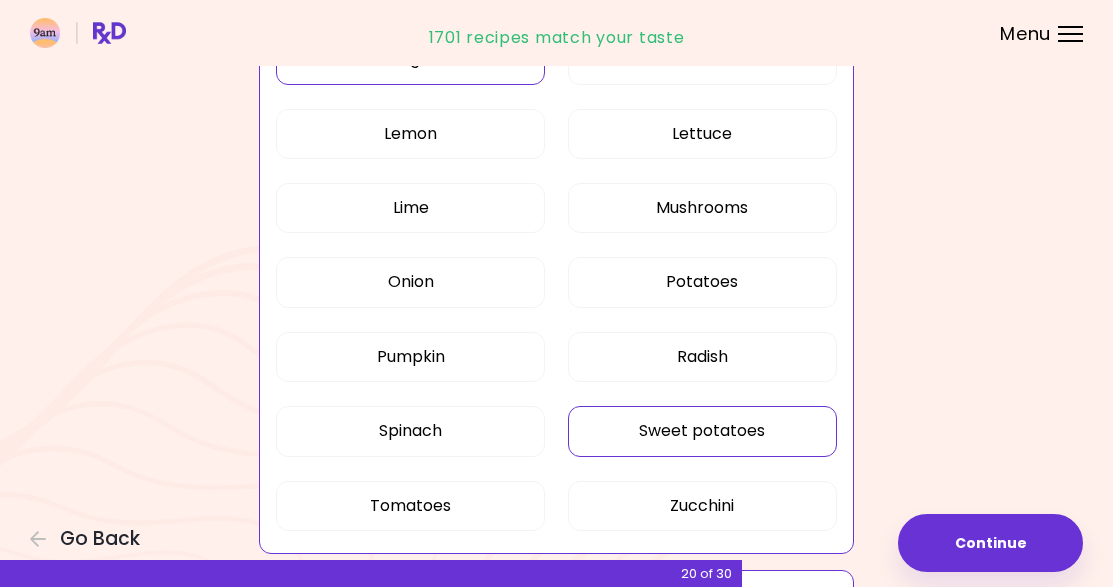 click on "Sweet potatoes" at bounding box center [702, 431] 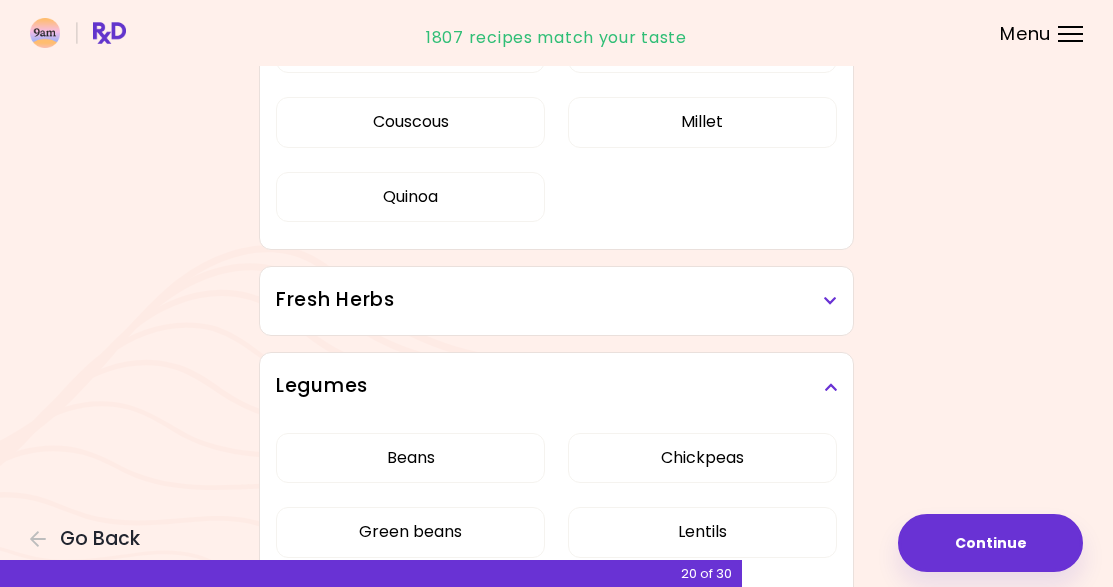 scroll, scrollTop: 4278, scrollLeft: 0, axis: vertical 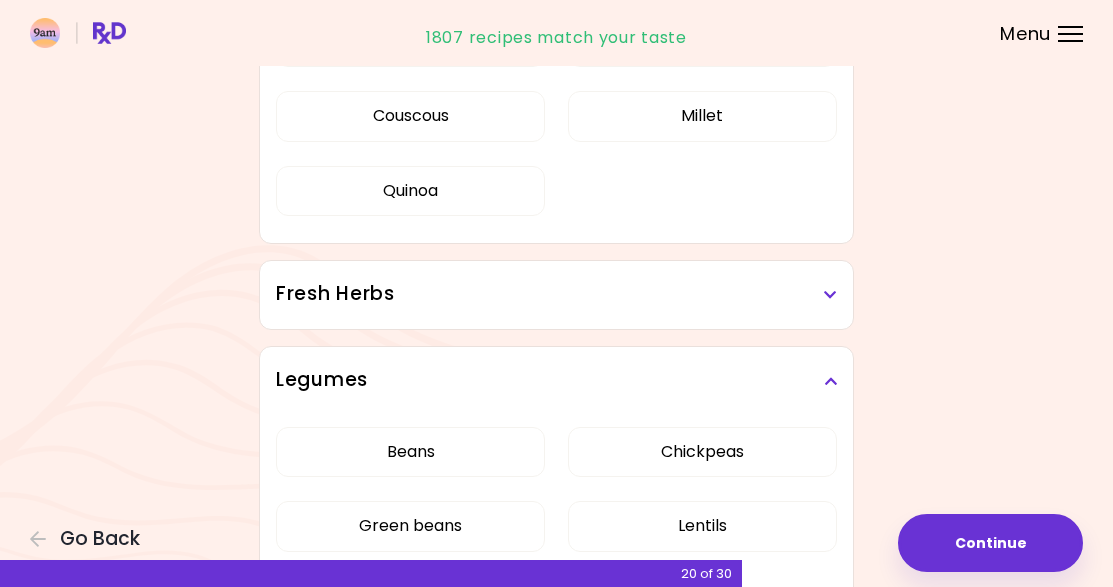 click at bounding box center (830, 295) 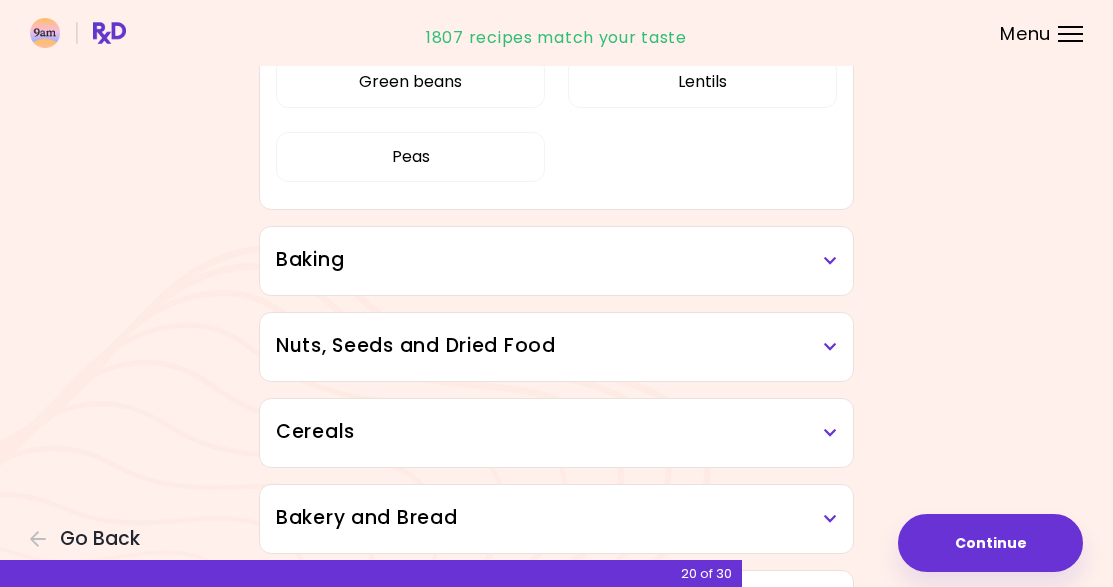 scroll, scrollTop: 4963, scrollLeft: 0, axis: vertical 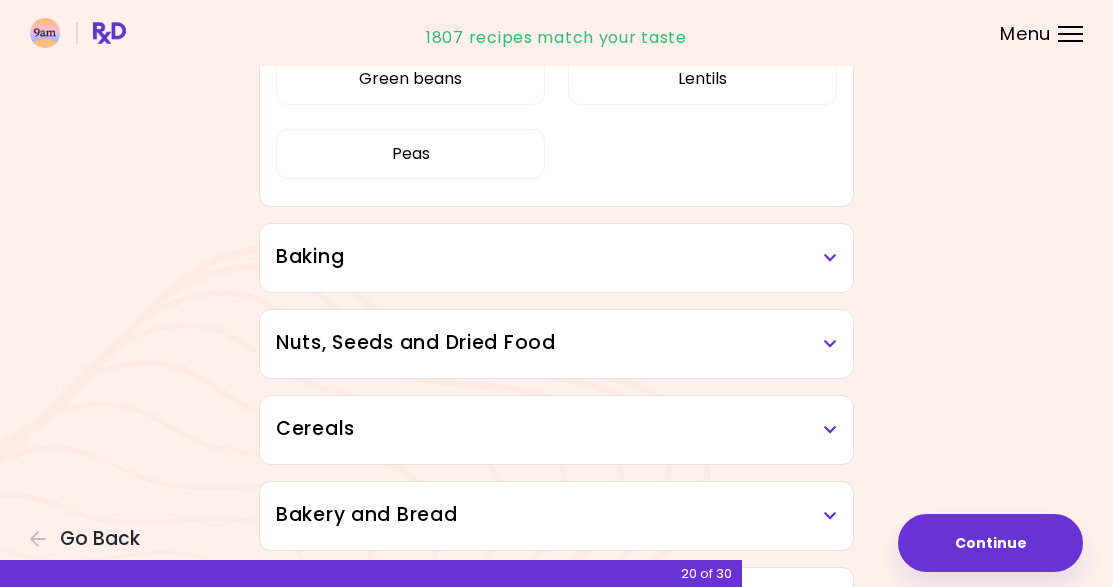 click at bounding box center (830, 258) 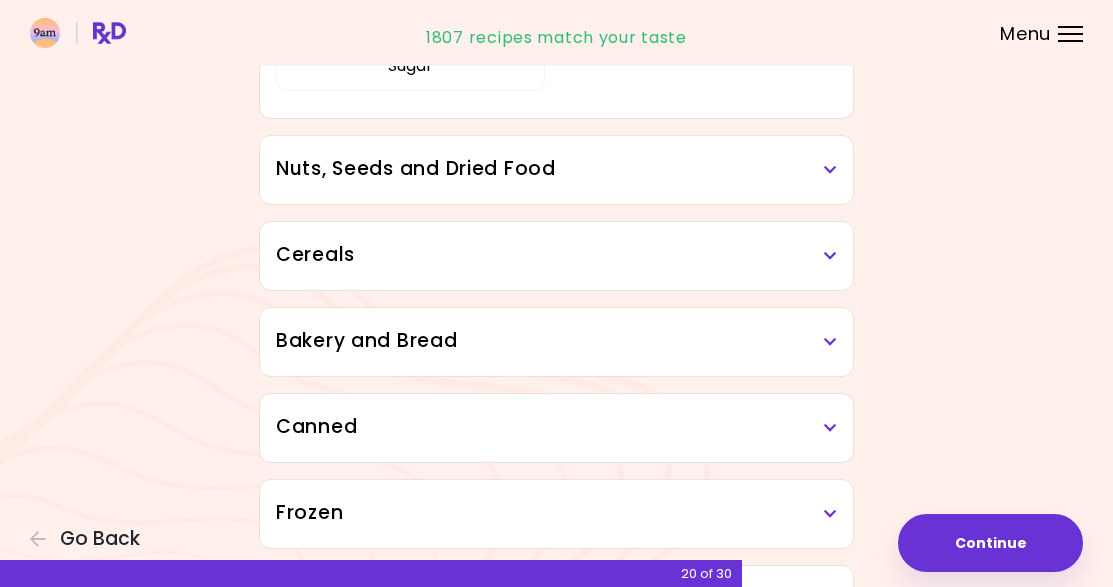 scroll, scrollTop: 5379, scrollLeft: 0, axis: vertical 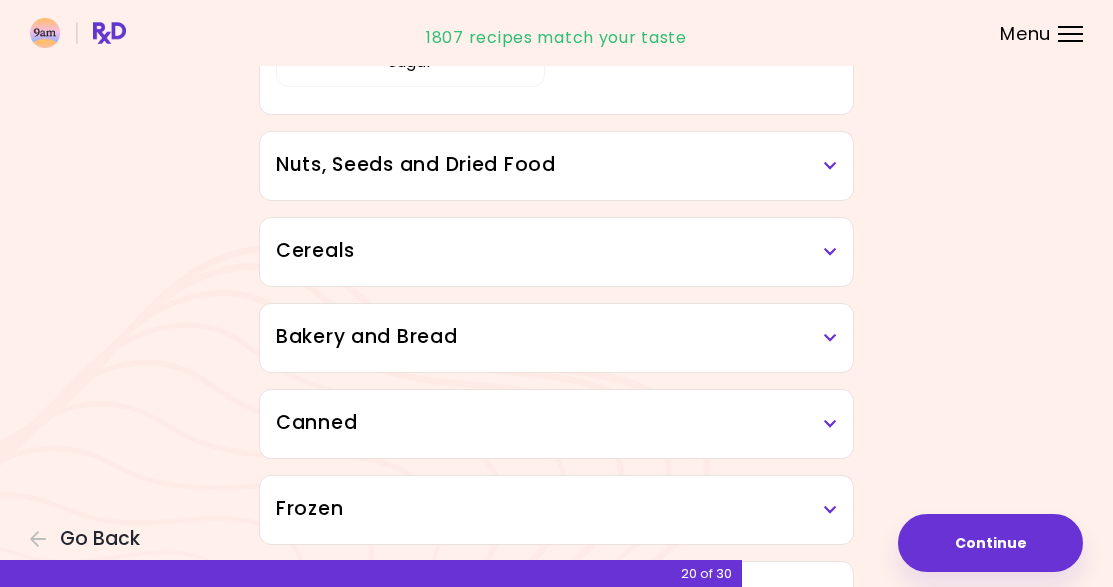 click at bounding box center [830, 166] 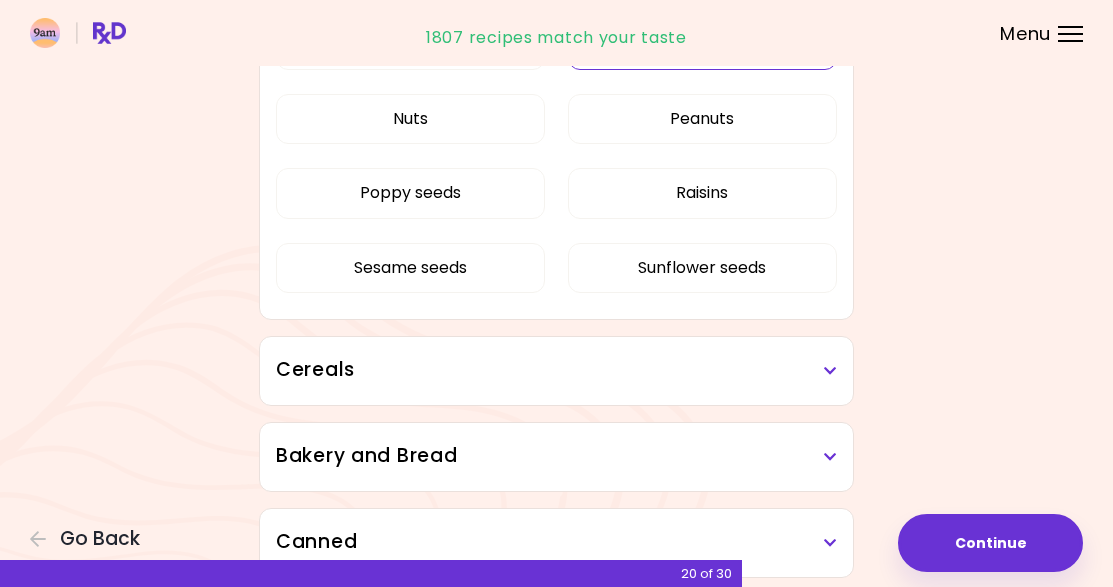 scroll, scrollTop: 5656, scrollLeft: 0, axis: vertical 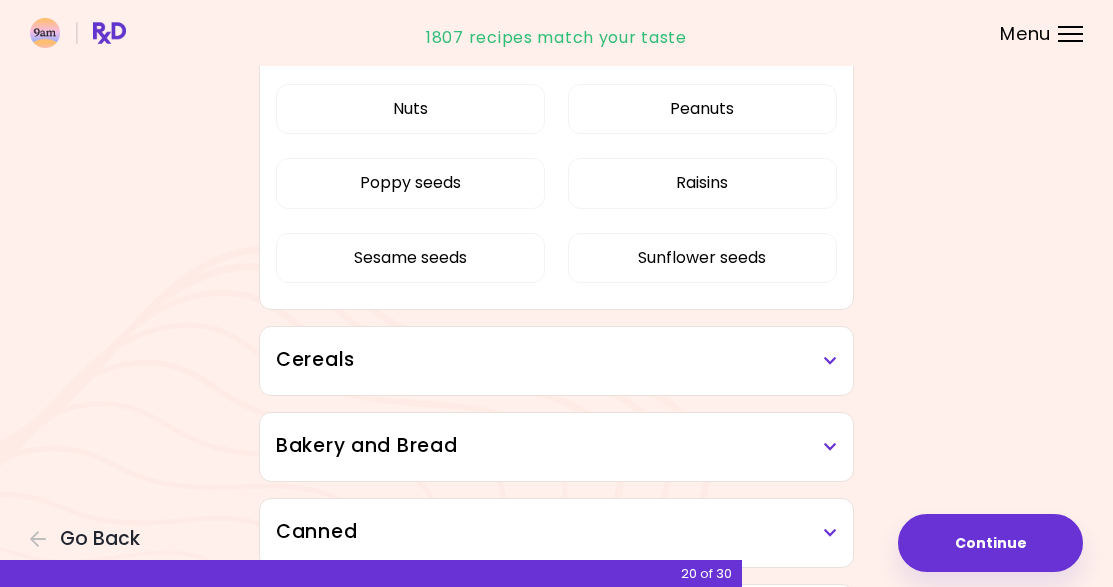 click on "Cereals" at bounding box center [556, 361] 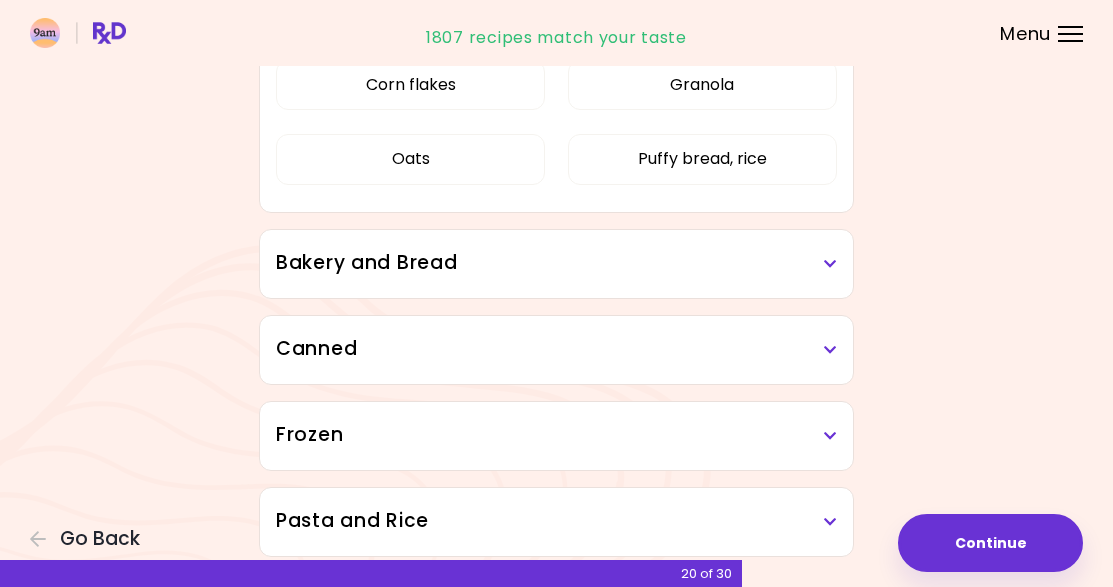 scroll, scrollTop: 6006, scrollLeft: 0, axis: vertical 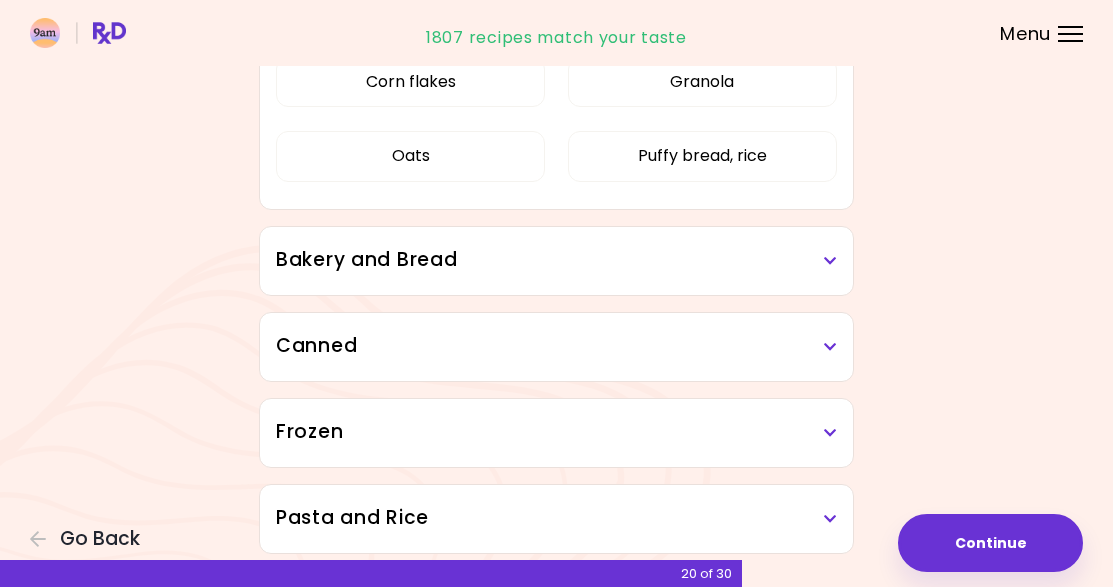 click at bounding box center (830, 261) 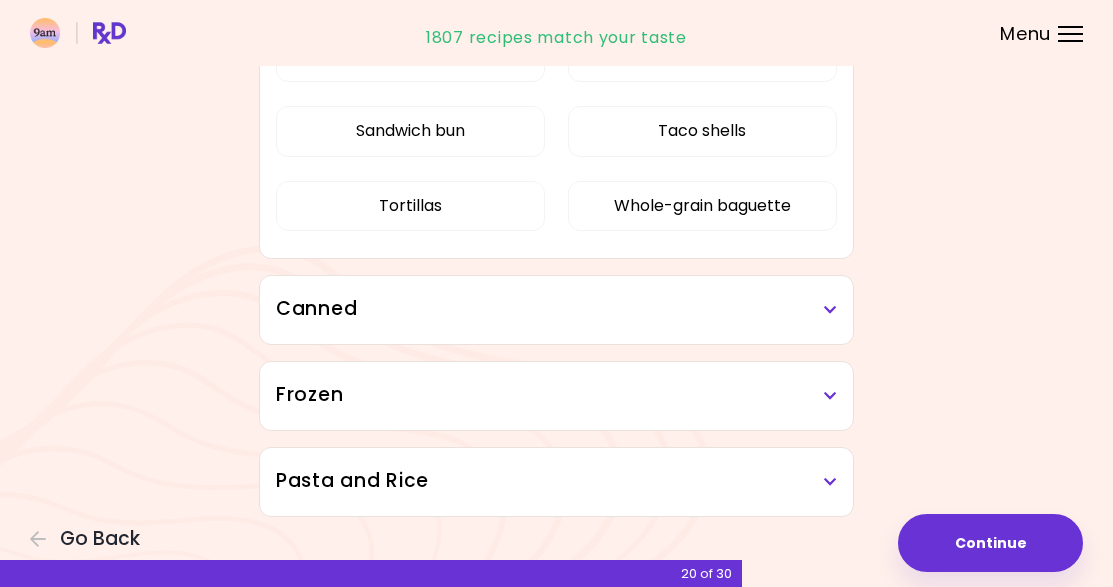 scroll, scrollTop: 6281, scrollLeft: 0, axis: vertical 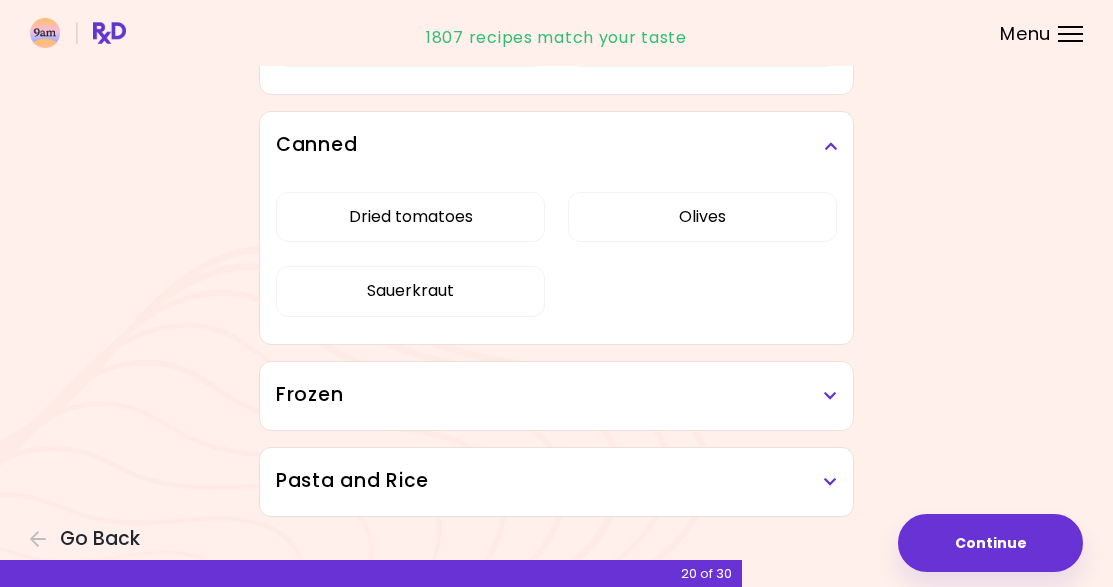 click at bounding box center [830, 396] 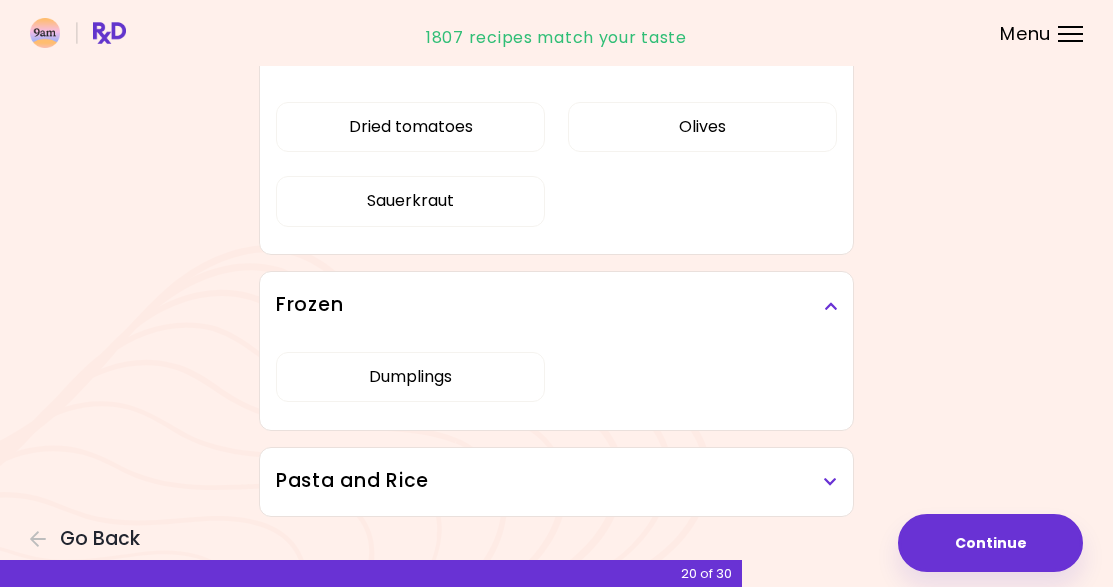 scroll, scrollTop: 6535, scrollLeft: 0, axis: vertical 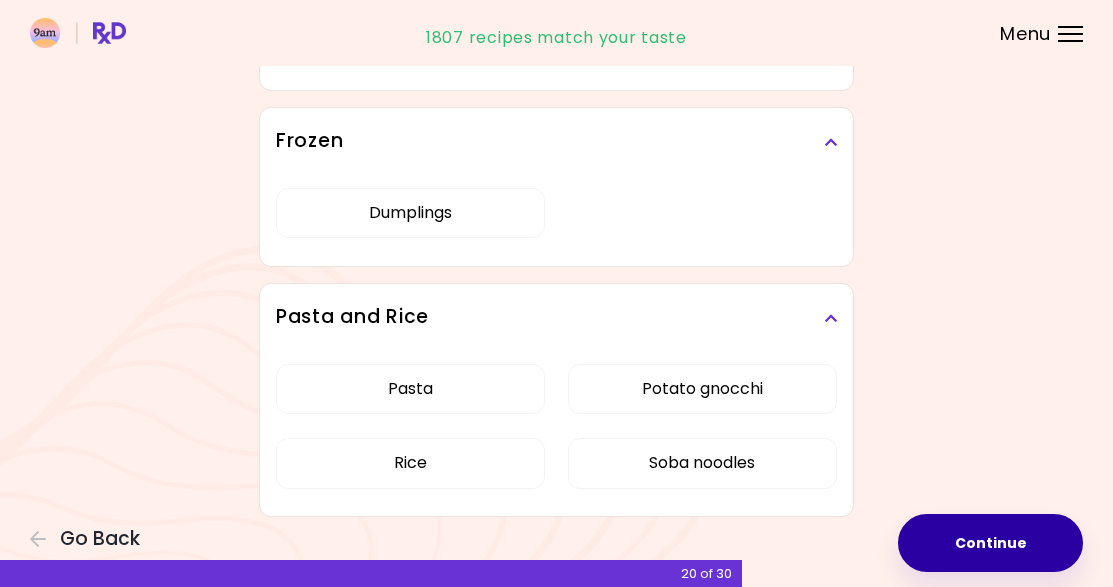 click on "Continue" at bounding box center [990, 543] 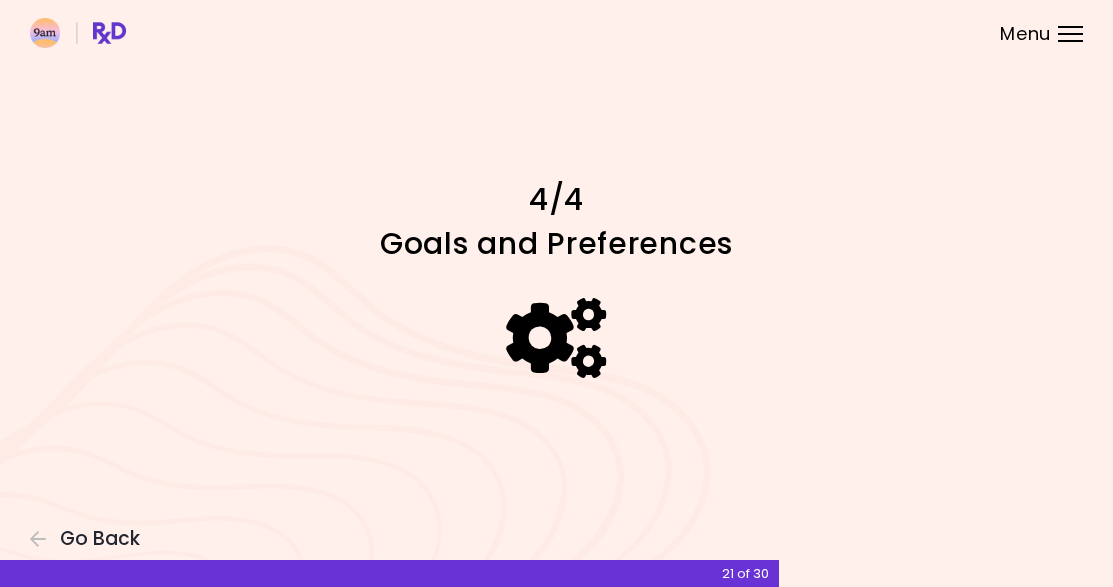 scroll, scrollTop: 0, scrollLeft: 0, axis: both 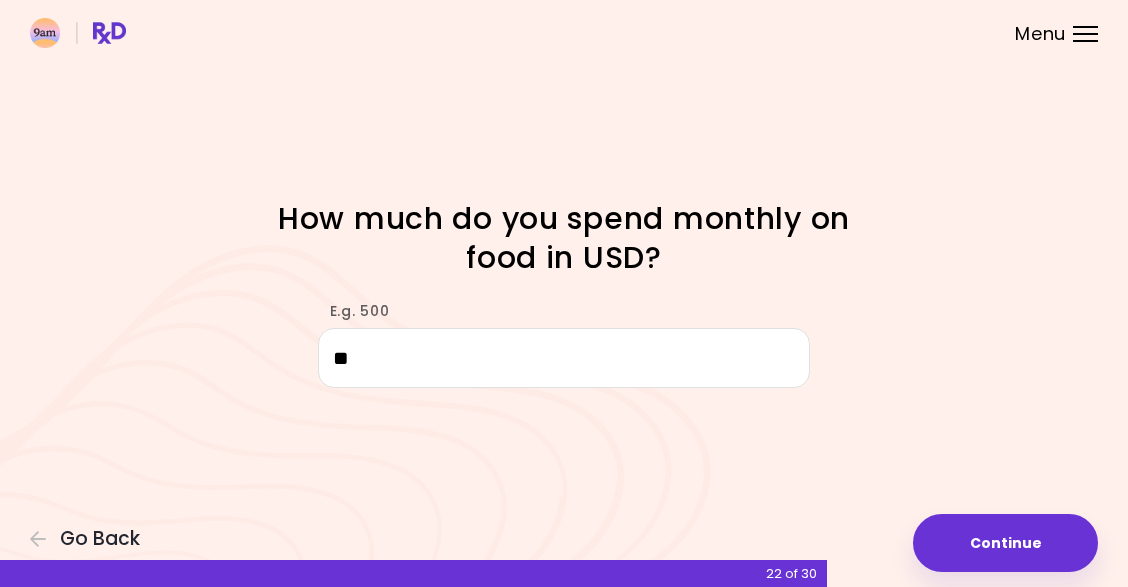 type on "***" 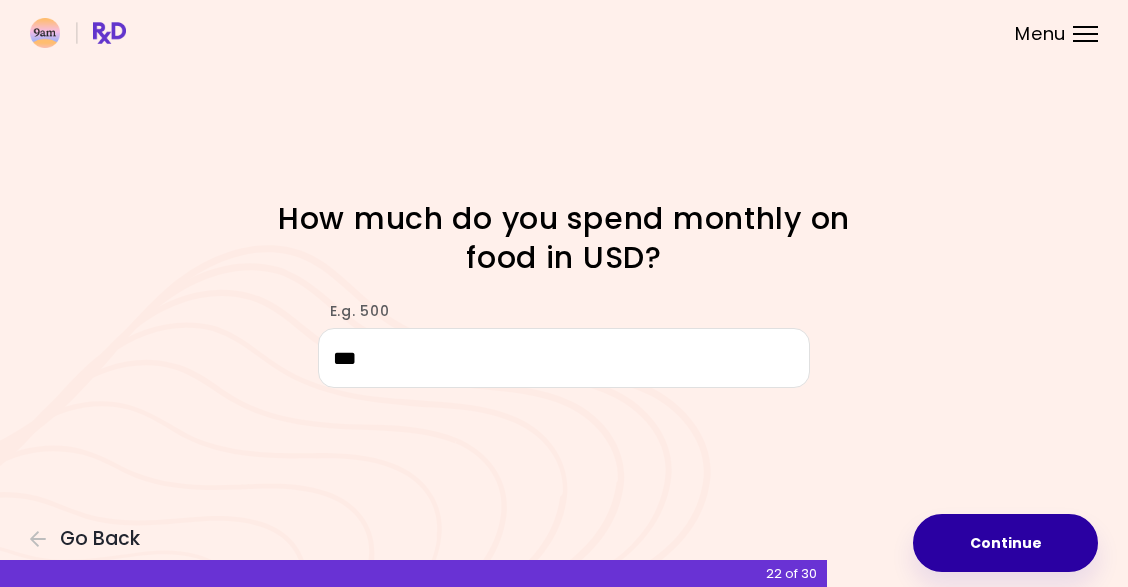 click on "Continue" at bounding box center [1005, 543] 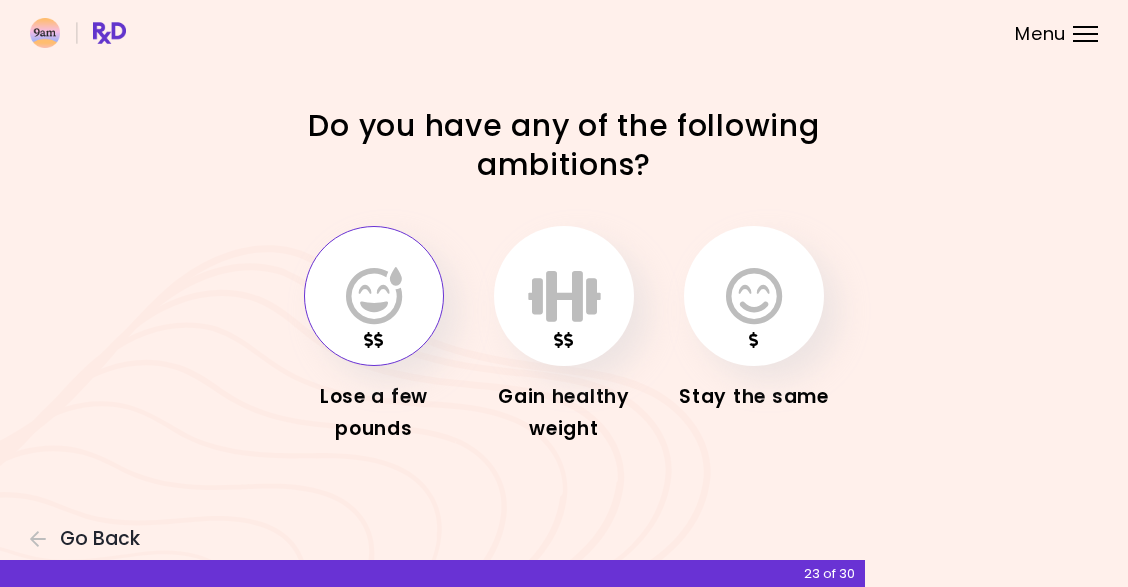 click at bounding box center [374, 296] 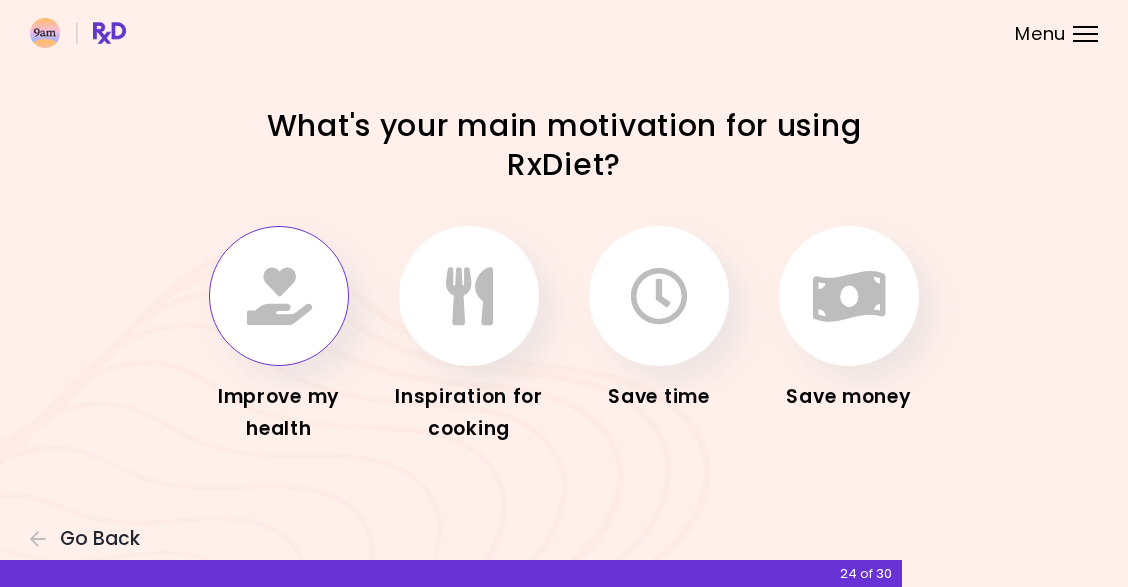 click at bounding box center (279, 296) 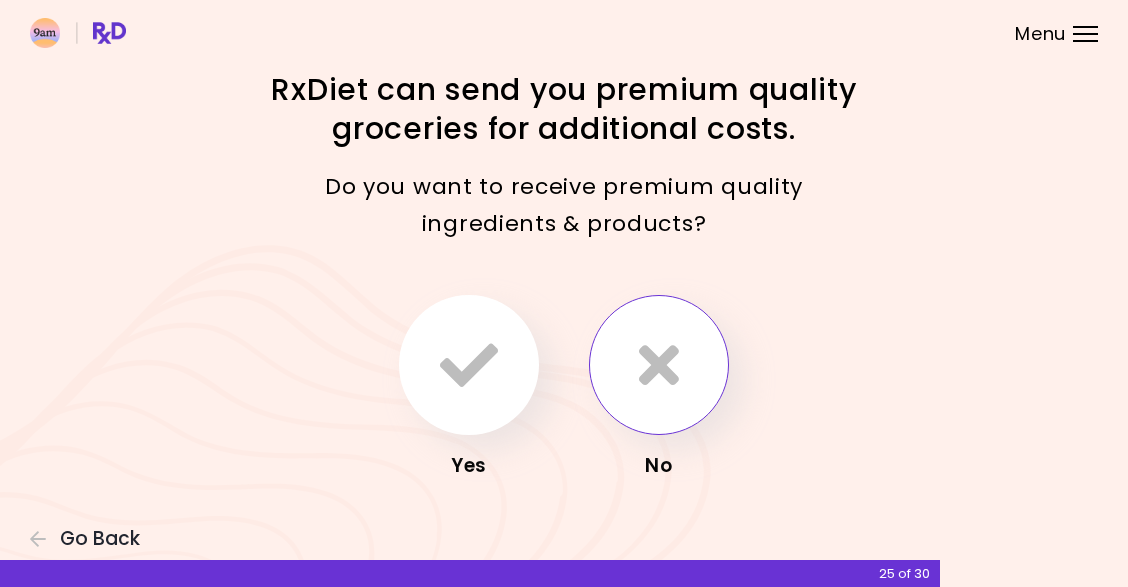 click at bounding box center [659, 365] 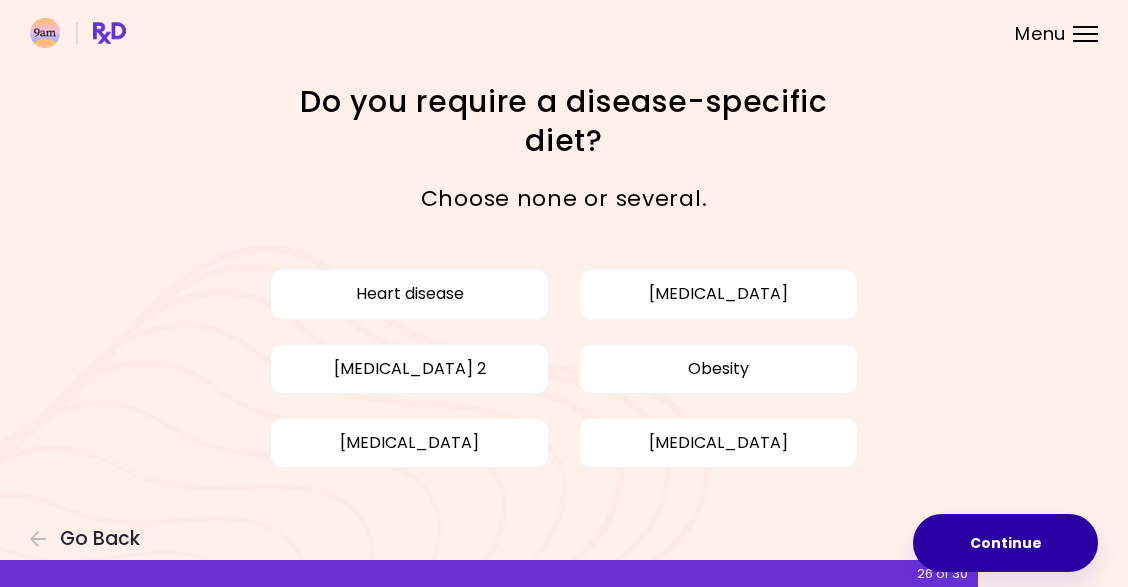 click on "Continue" at bounding box center [1005, 543] 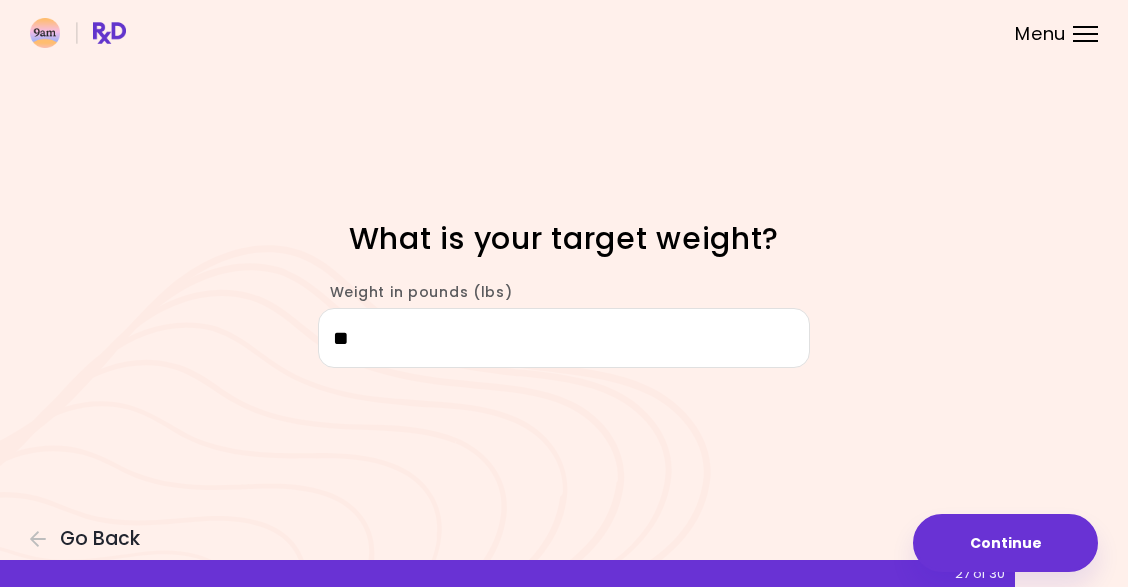 type on "***" 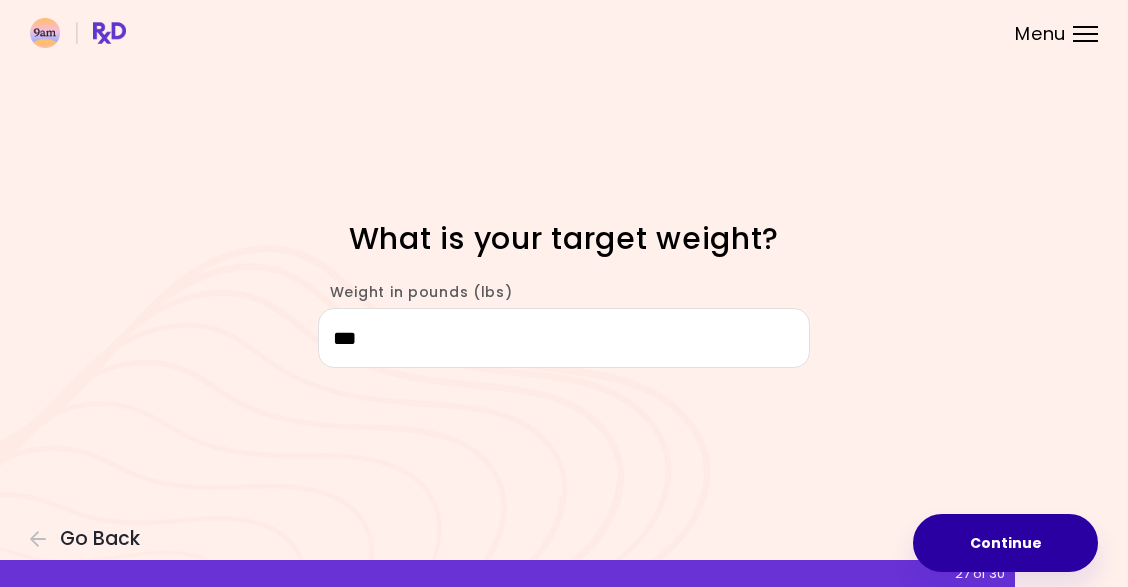 click on "Continue" at bounding box center [1005, 543] 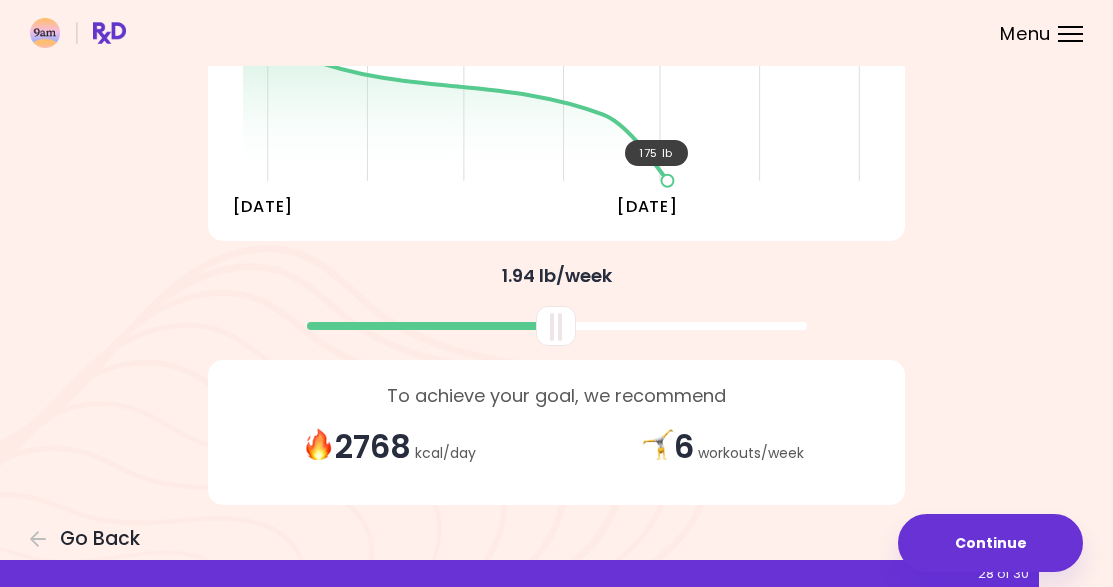 scroll, scrollTop: 364, scrollLeft: 0, axis: vertical 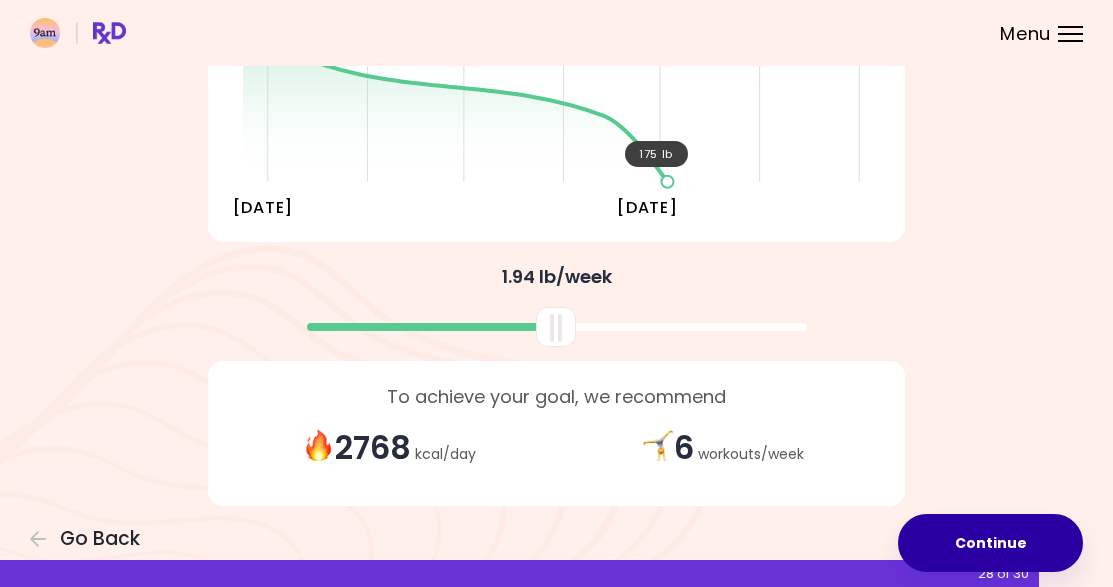 click on "Continue" at bounding box center [990, 543] 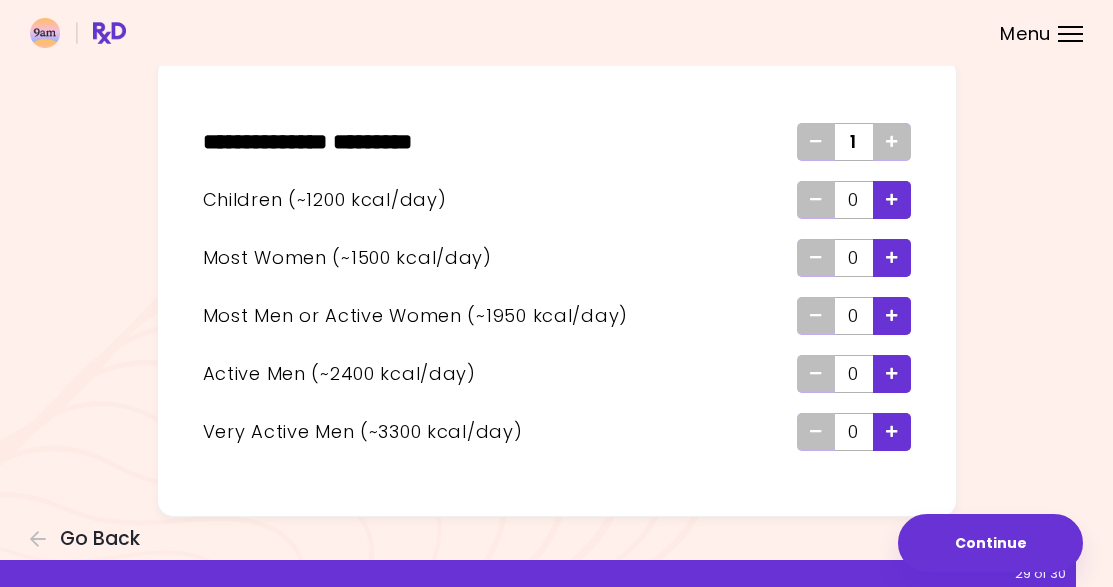 scroll, scrollTop: 111, scrollLeft: 0, axis: vertical 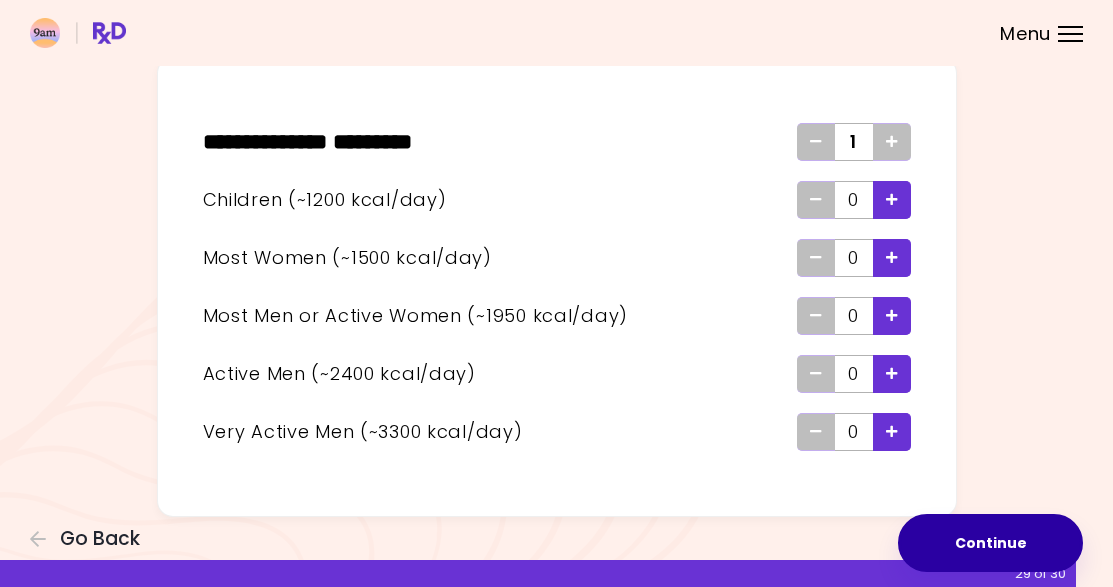 click on "Continue" at bounding box center [990, 543] 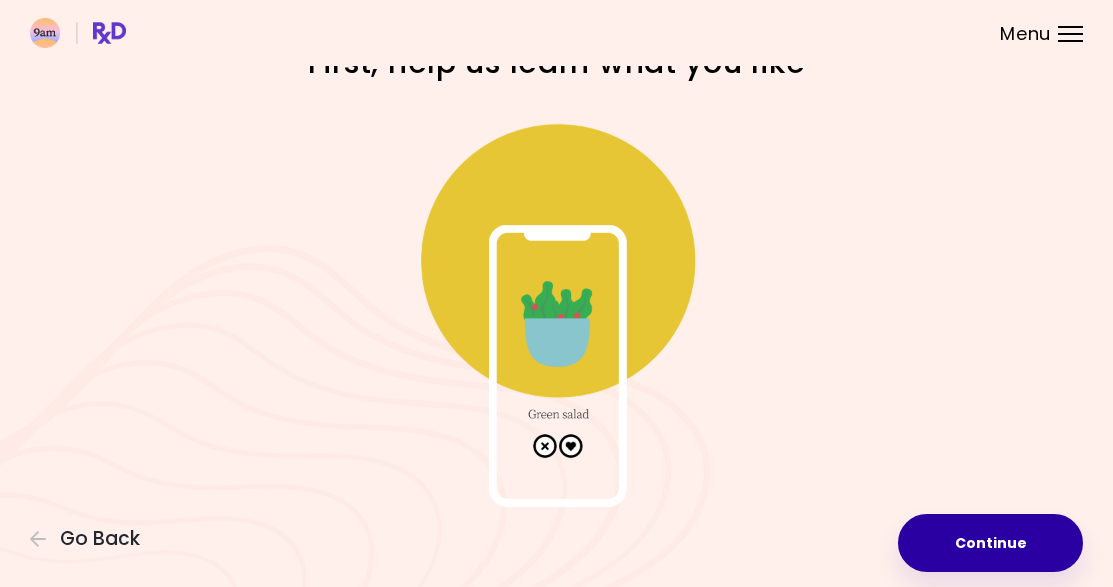 scroll, scrollTop: 0, scrollLeft: 0, axis: both 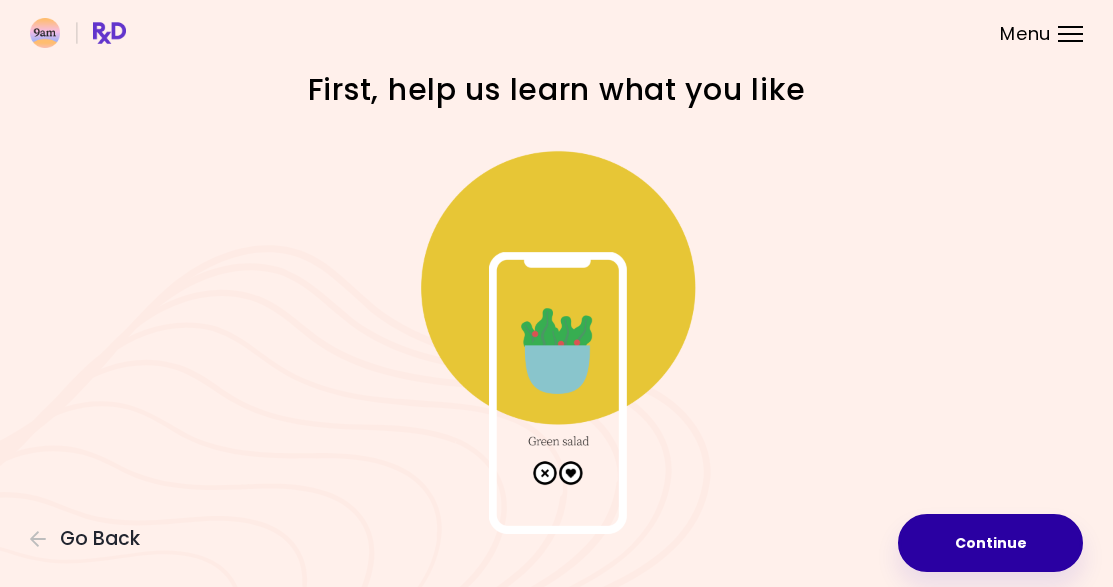 click on "Continue" at bounding box center (990, 543) 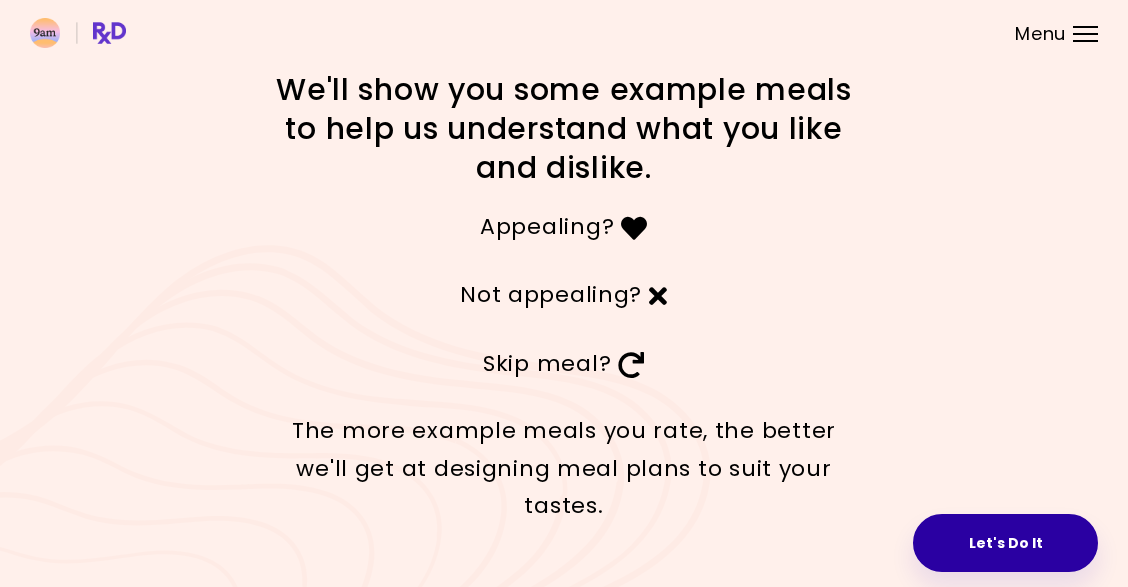 click on "Let's Do It" at bounding box center [1005, 543] 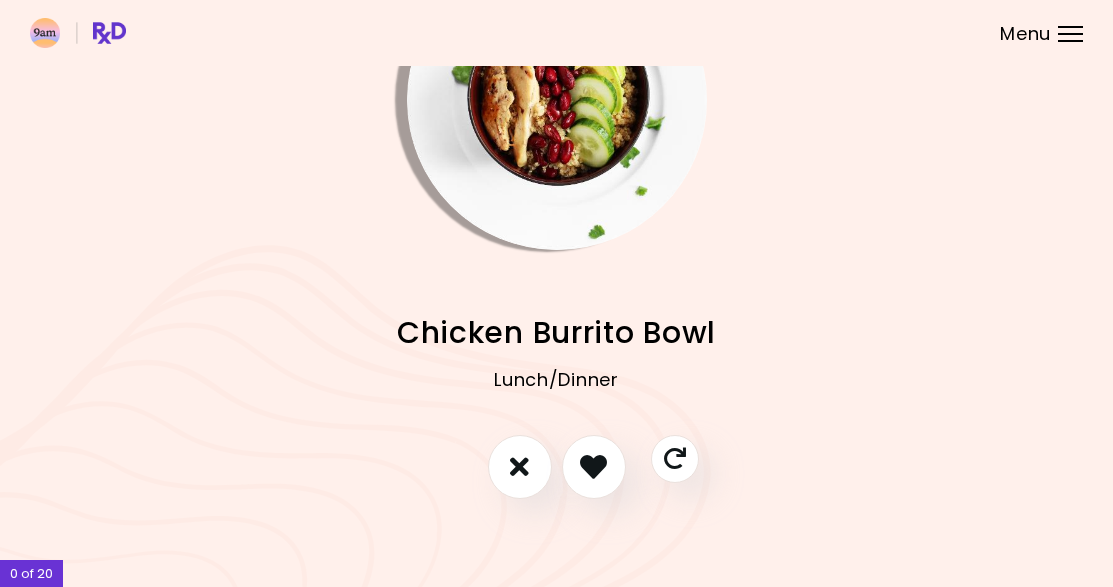 scroll, scrollTop: 117, scrollLeft: 0, axis: vertical 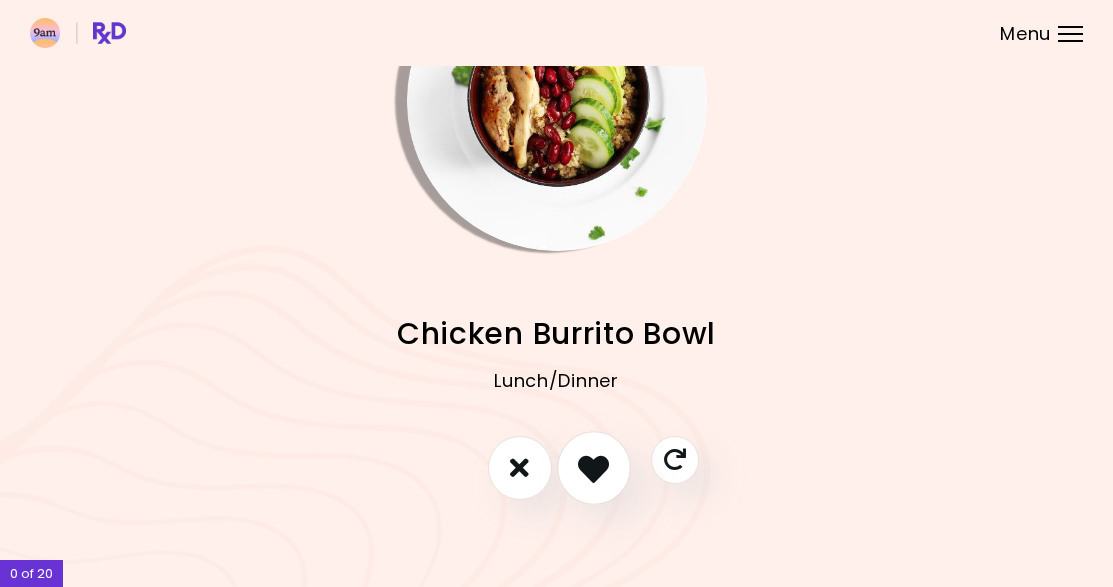 click at bounding box center [593, 467] 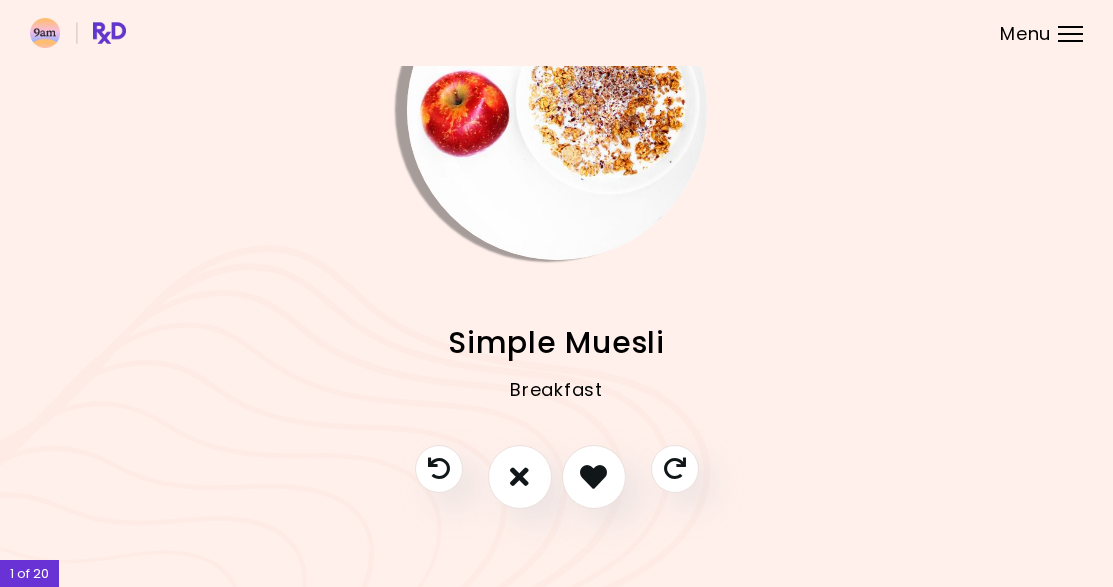 scroll, scrollTop: 113, scrollLeft: 0, axis: vertical 